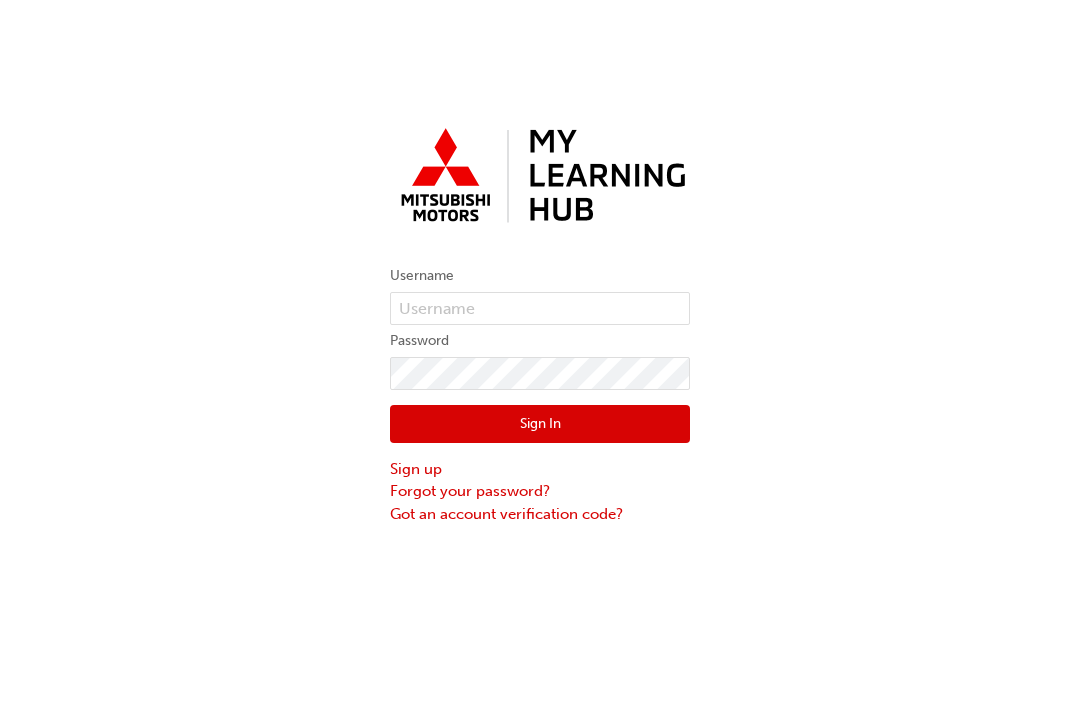 scroll, scrollTop: 0, scrollLeft: 0, axis: both 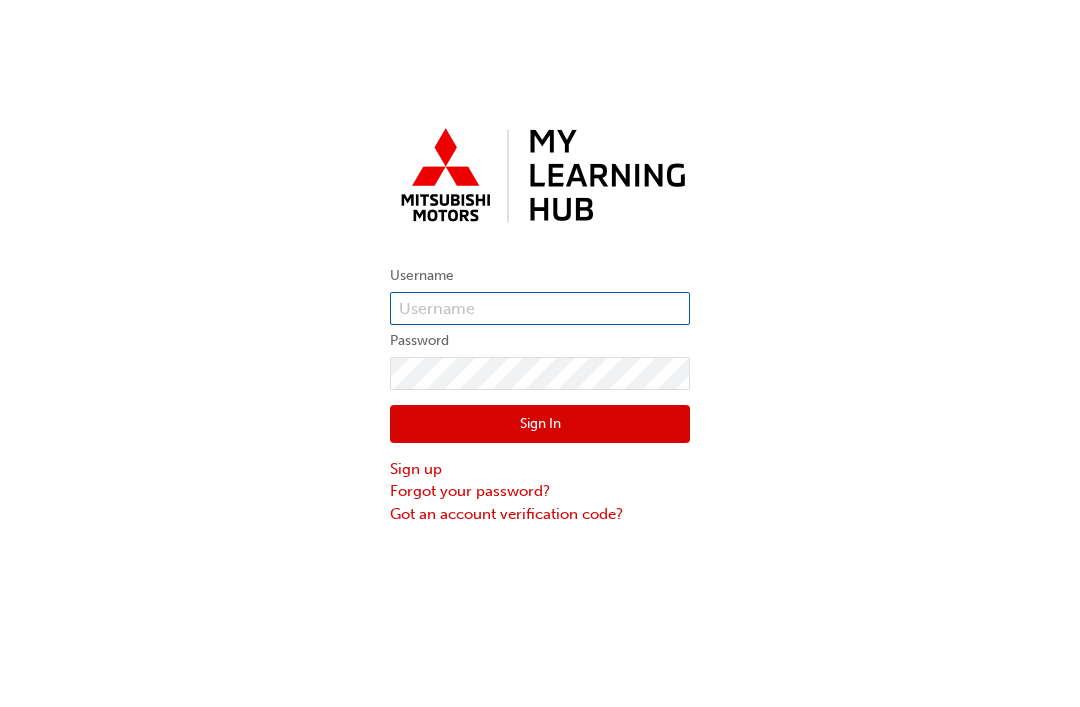 click at bounding box center (540, 309) 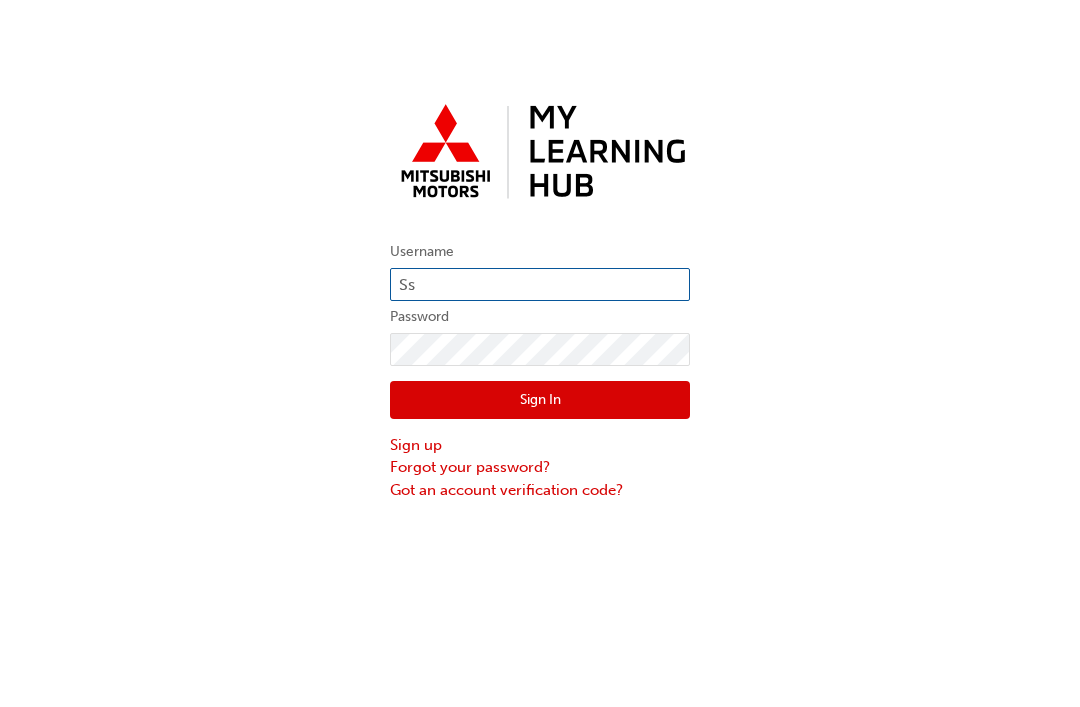 type on "S" 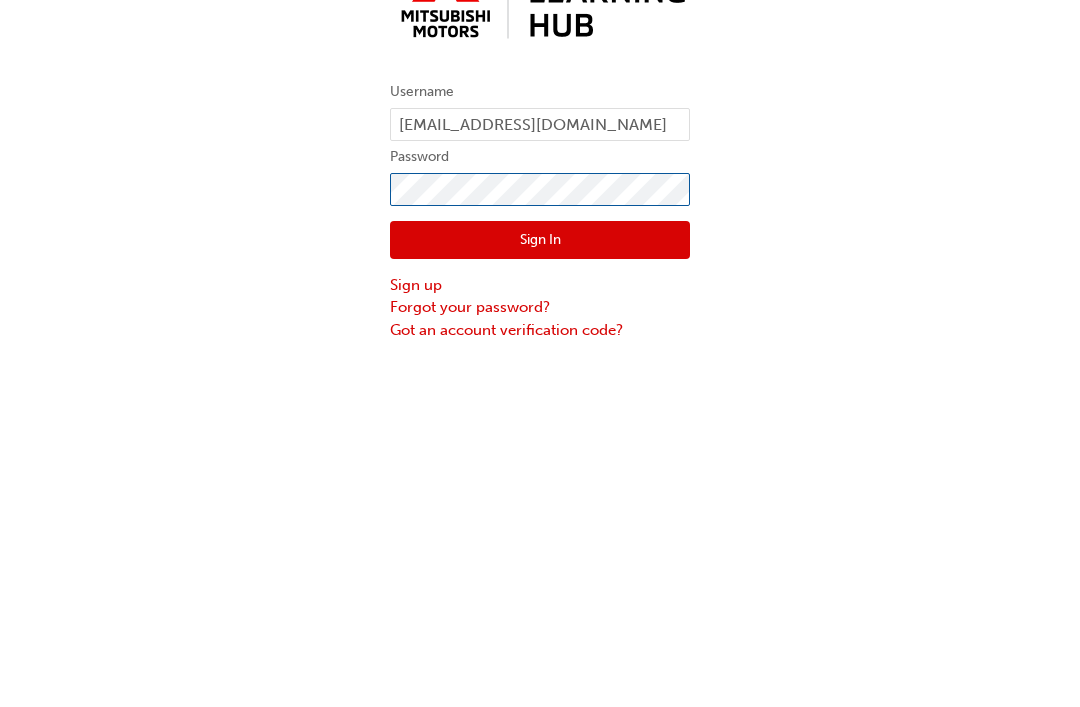 type on "[EMAIL_ADDRESS][DOMAIN_NAME]" 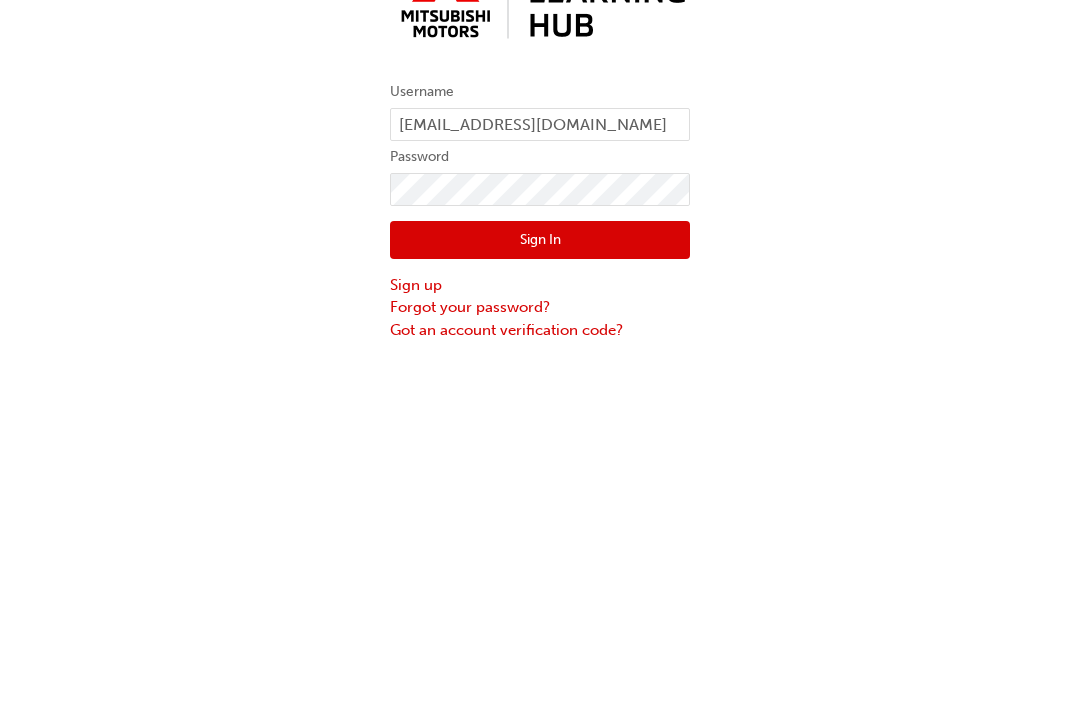 click on "Sign In" at bounding box center (540, 424) 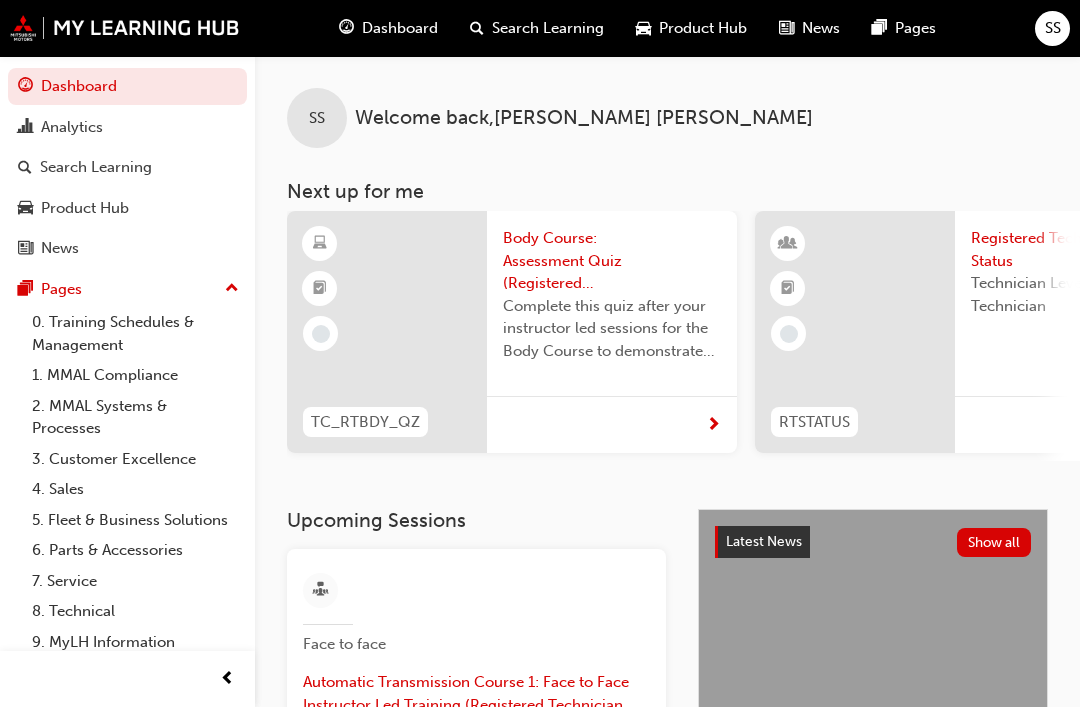 click on "Search Learning" at bounding box center (548, 28) 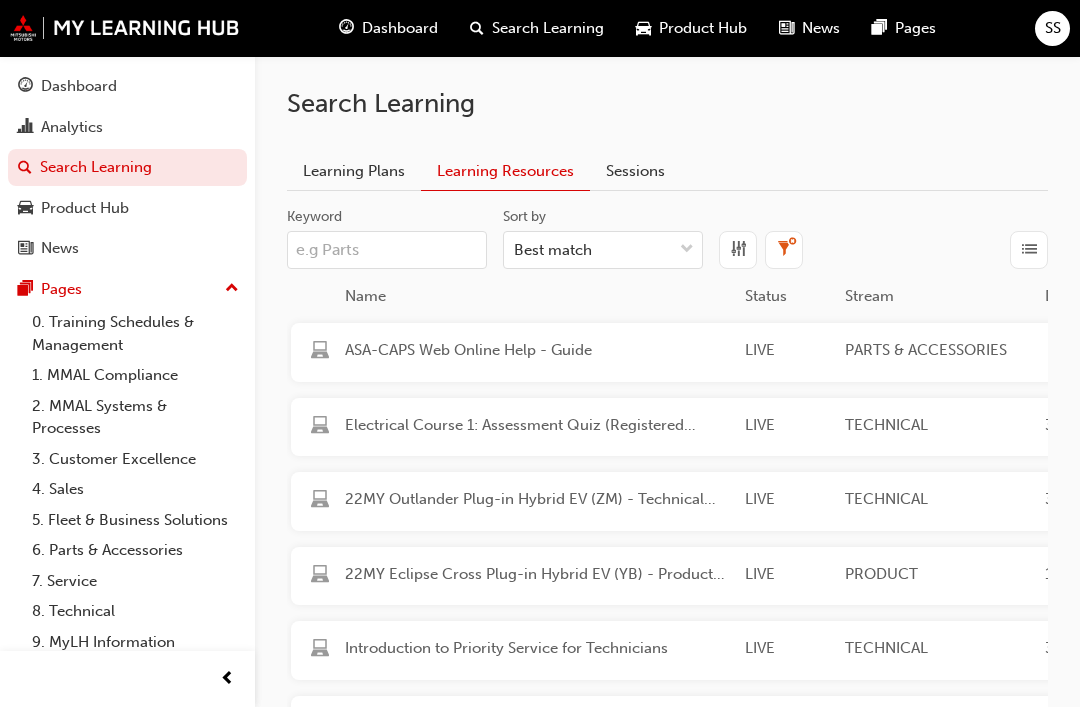 click on "Keyword" at bounding box center [387, 250] 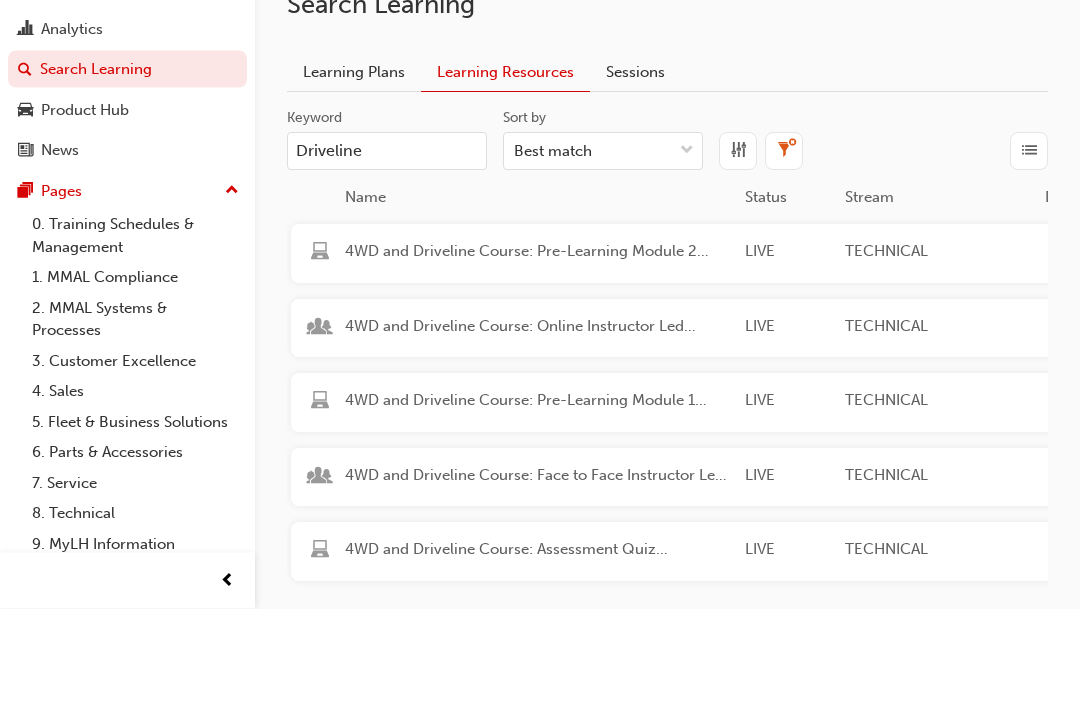type on "Driveline" 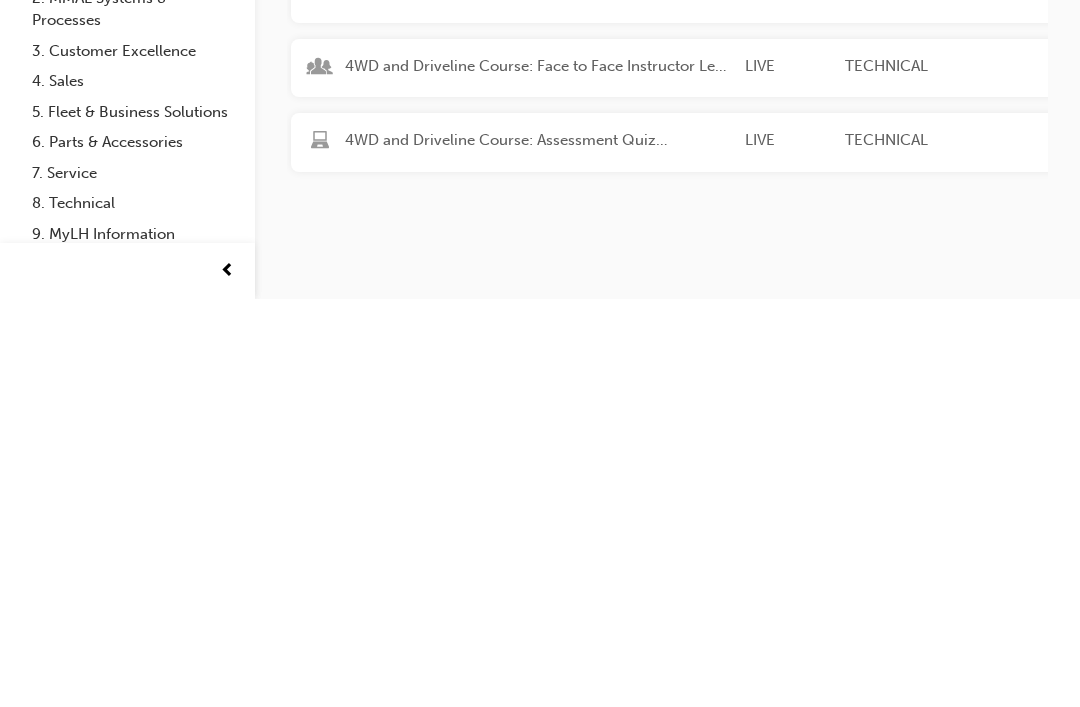 scroll, scrollTop: 101, scrollLeft: 0, axis: vertical 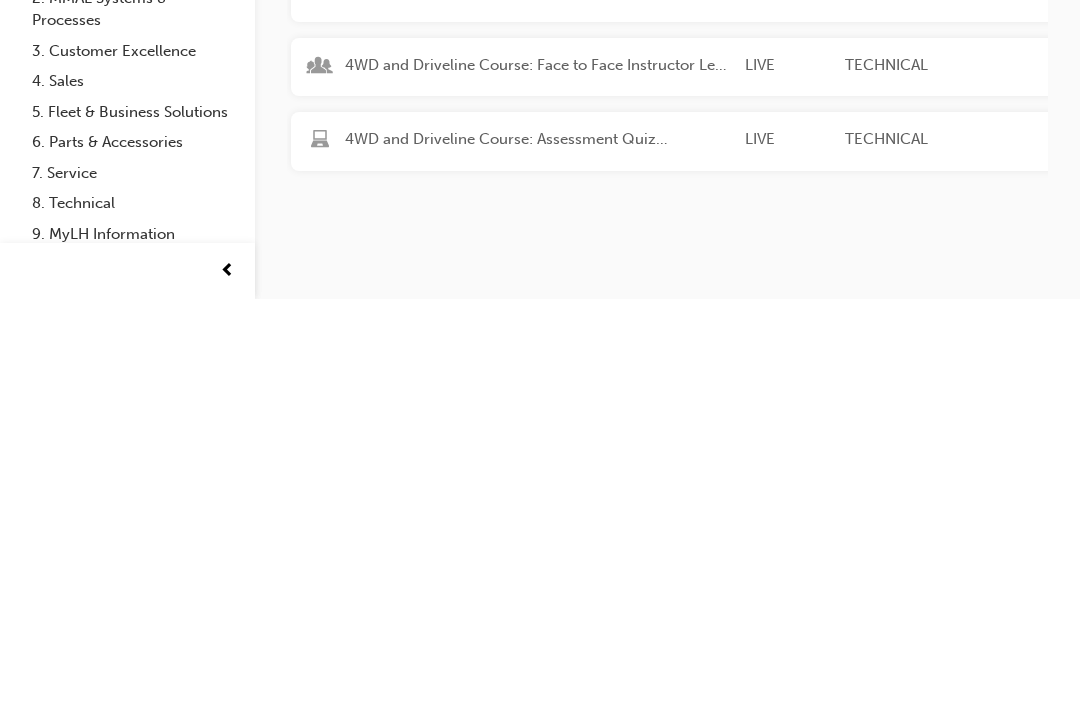 click on "4WD and Driveline Course: Assessment Quiz (Registered Technician Program) LIVE TECHNICAL TC_RT4WD_QZ This assessment quiz allows you to demonstrate your knowledge of the content and concepts covered in the 4WD and Driveline Course instructor led sessions." at bounding box center [1047, 549] 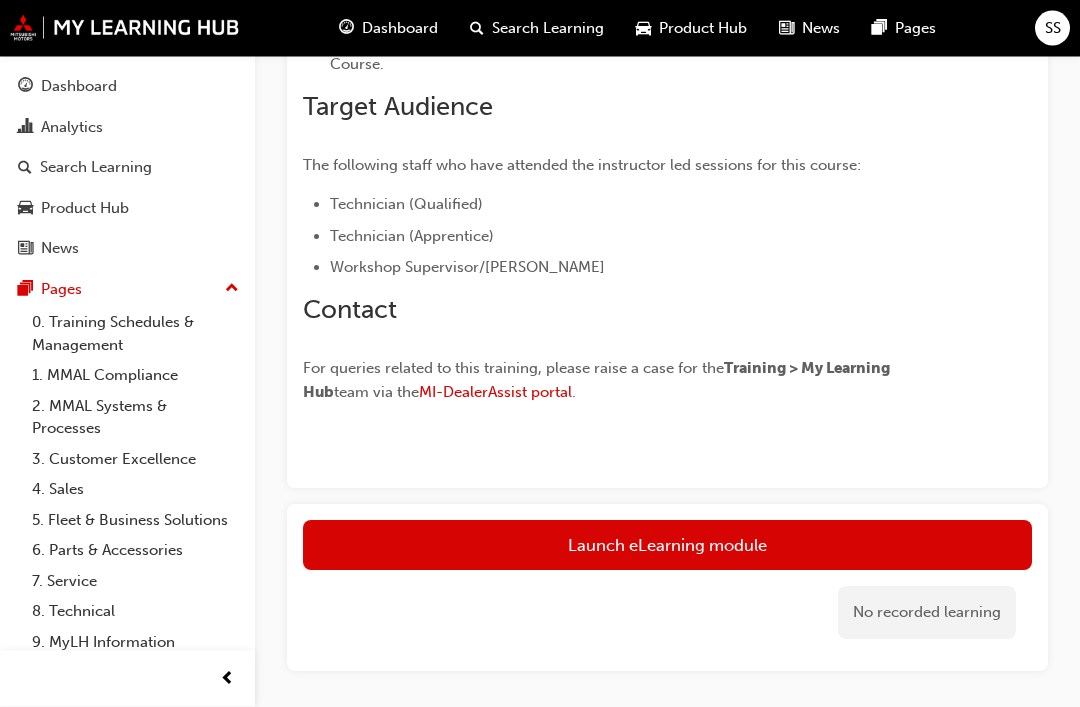scroll, scrollTop: 541, scrollLeft: 0, axis: vertical 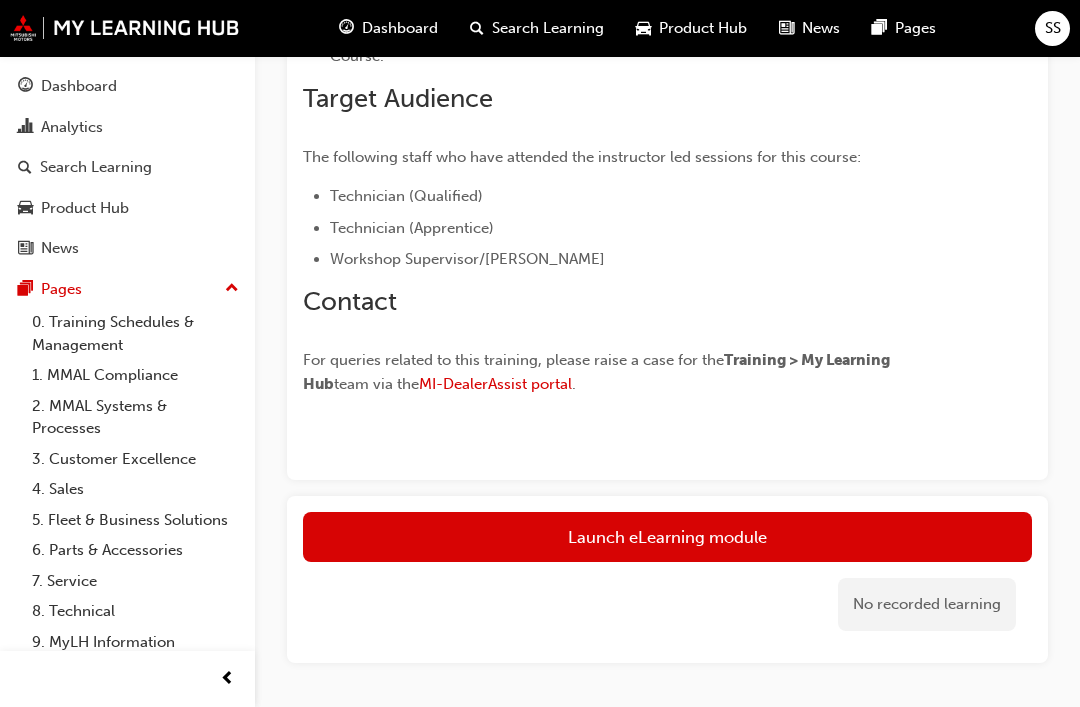 click on "Launch eLearning module" at bounding box center [667, 537] 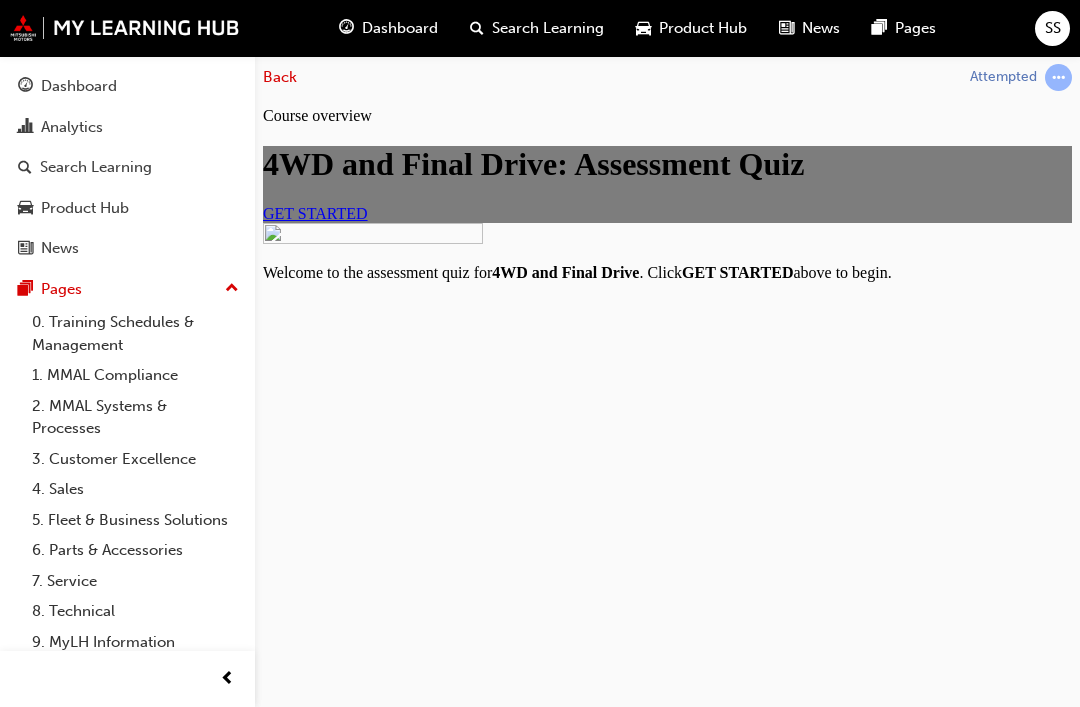 scroll, scrollTop: 0, scrollLeft: 0, axis: both 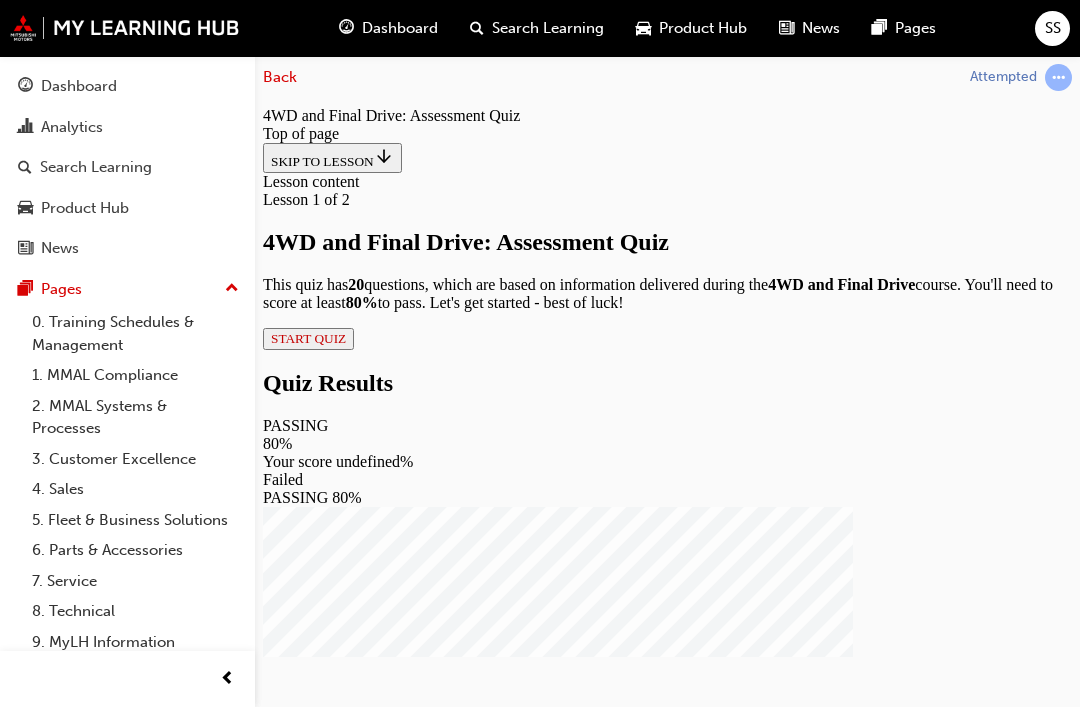 click on "START QUIZ" at bounding box center [308, 338] 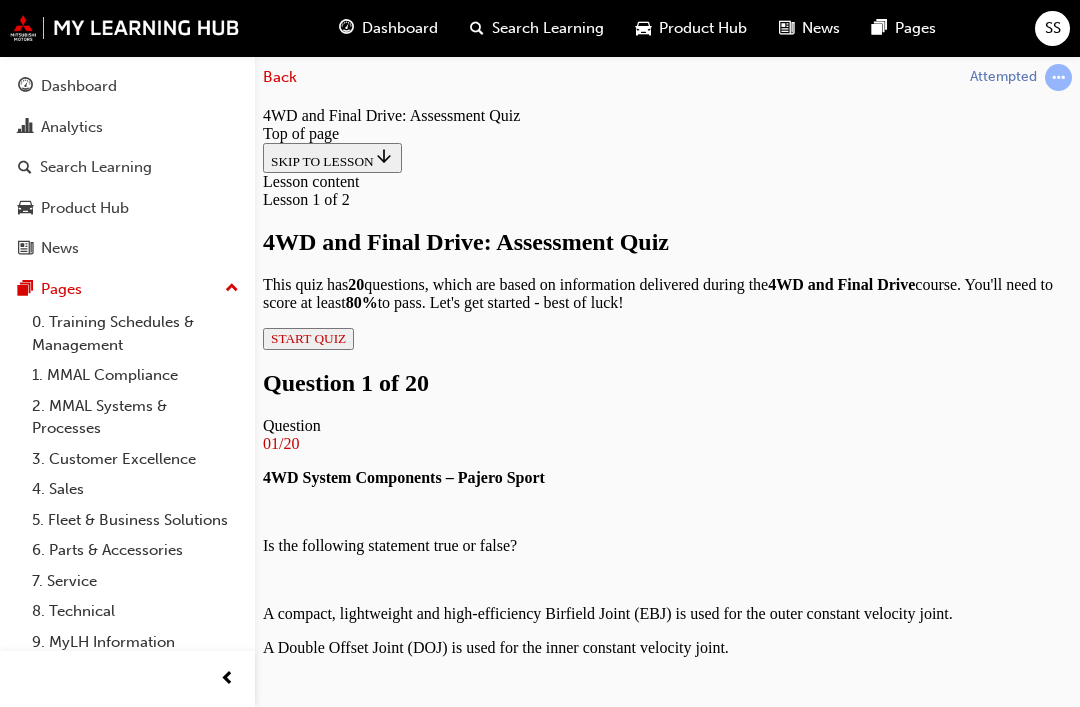 scroll, scrollTop: 349, scrollLeft: 0, axis: vertical 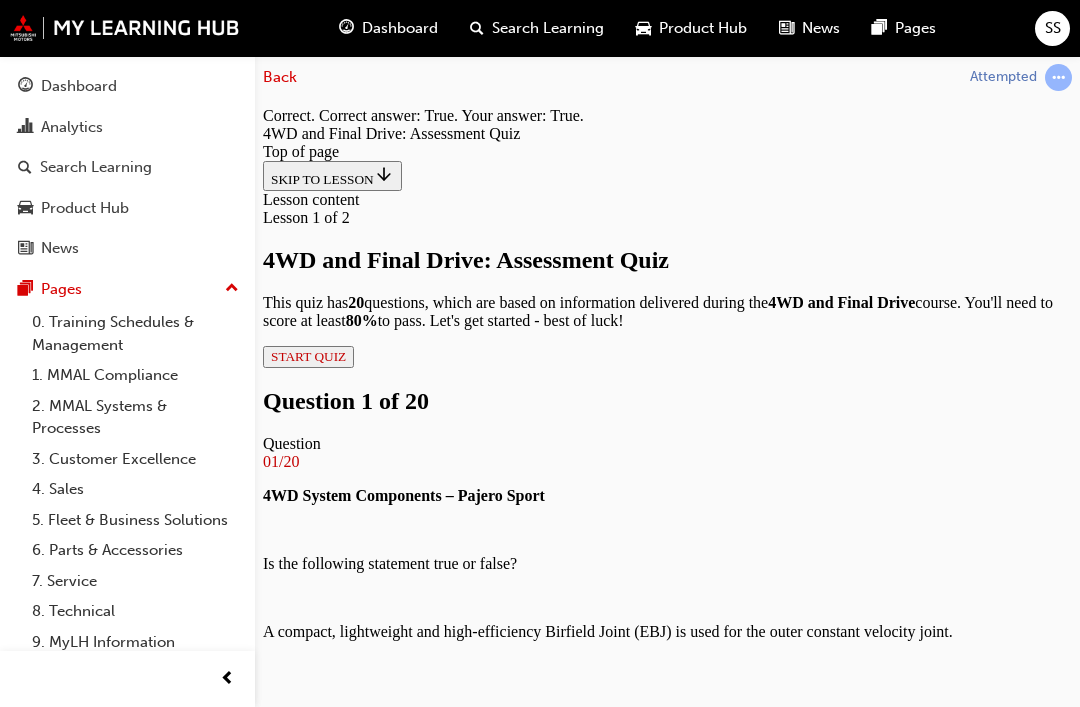 click on "NEXT" at bounding box center (289, 3742) 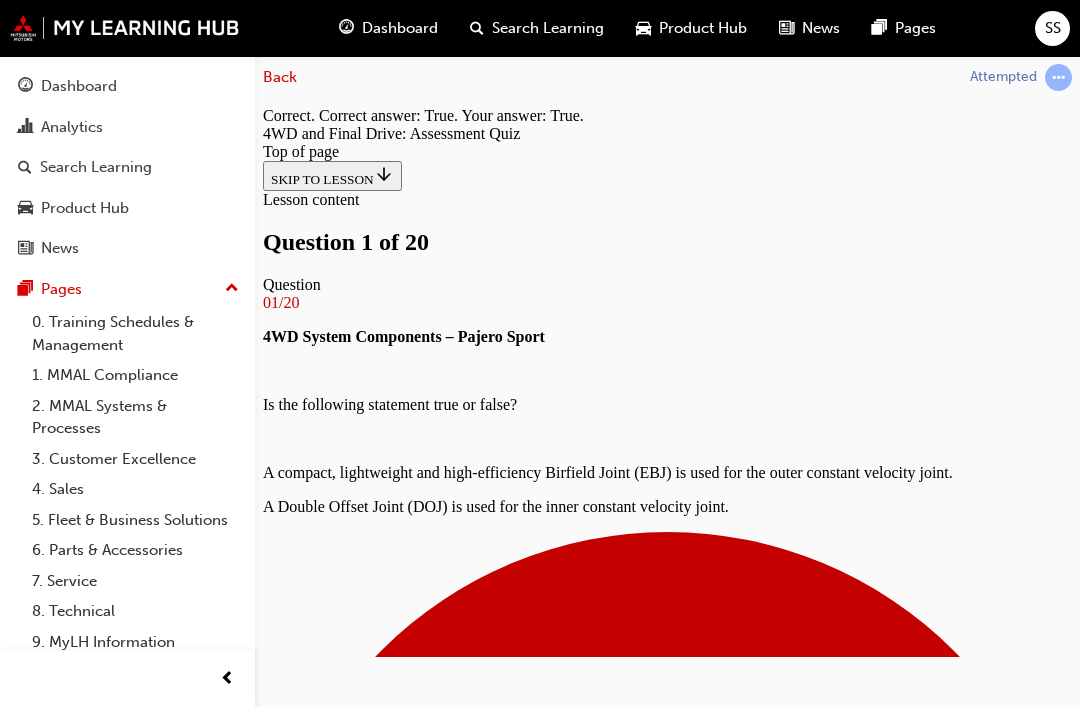 scroll, scrollTop: 349, scrollLeft: 0, axis: vertical 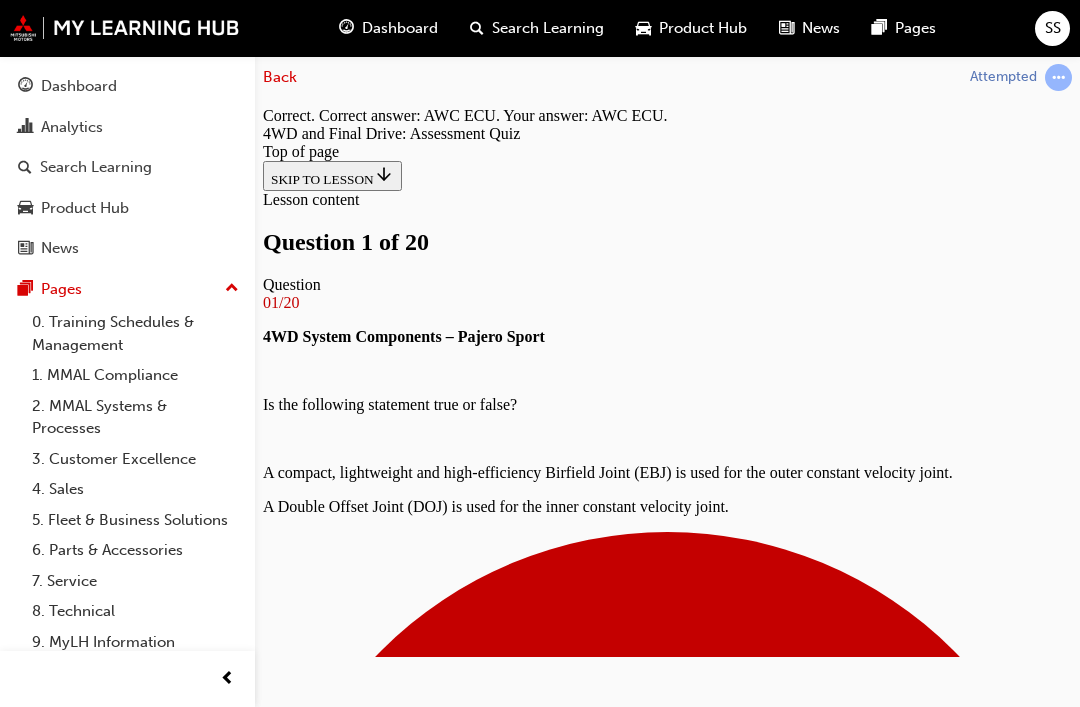 click on "NEXT" at bounding box center [289, 9868] 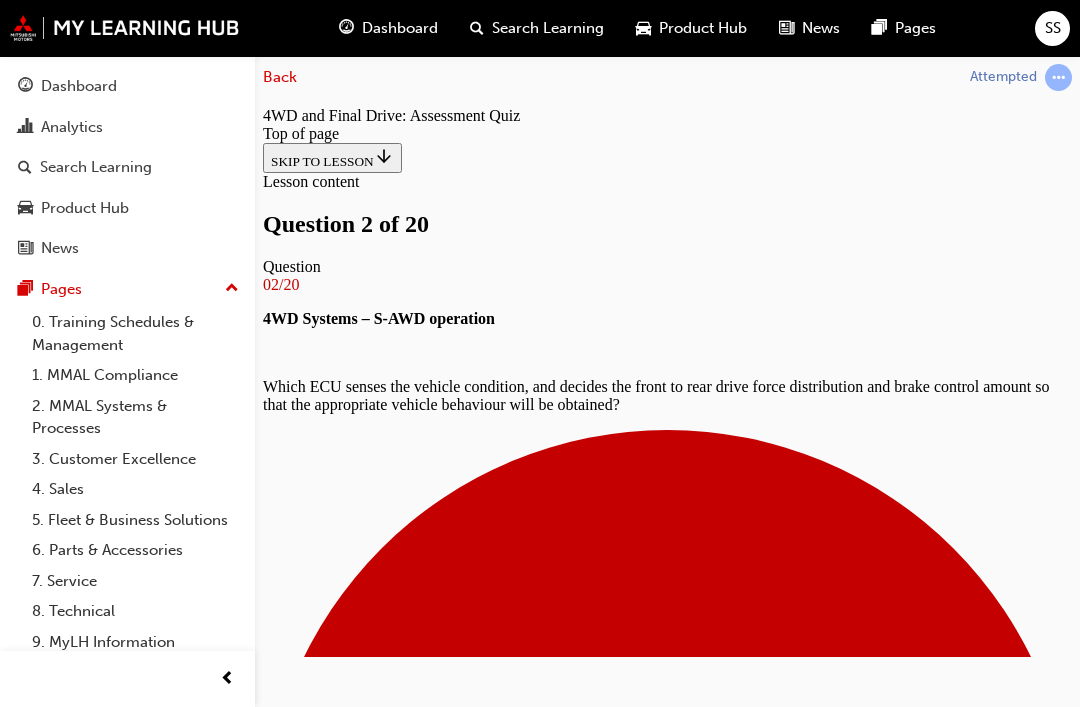 scroll, scrollTop: 250, scrollLeft: 0, axis: vertical 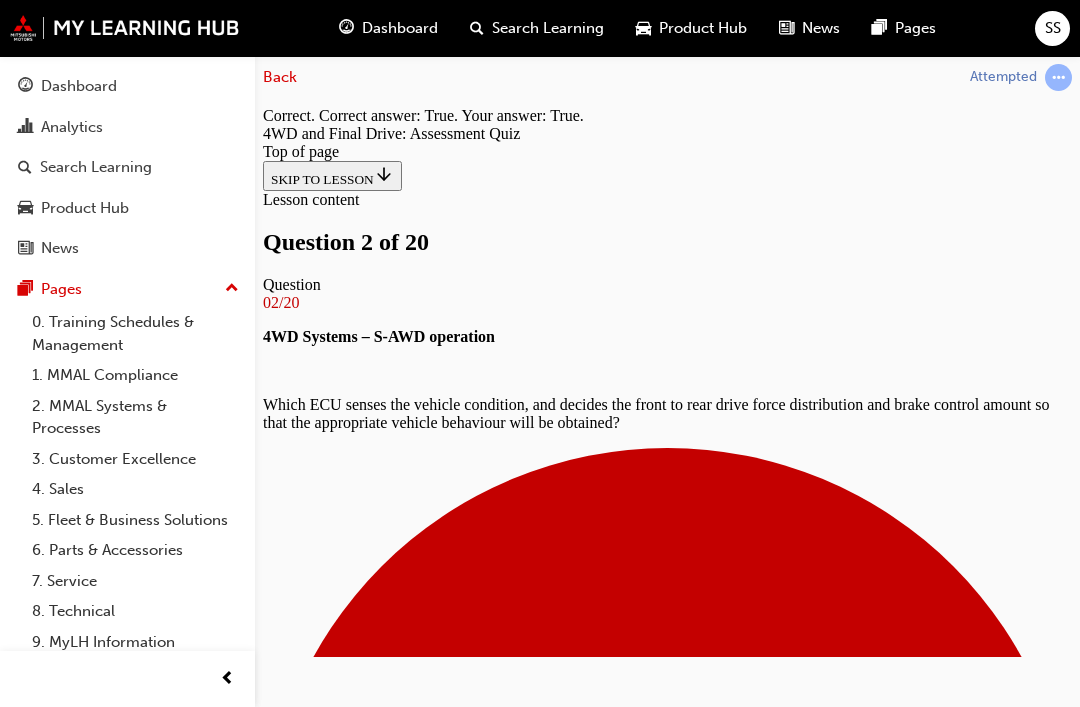 click on "NEXT" at bounding box center (289, 9852) 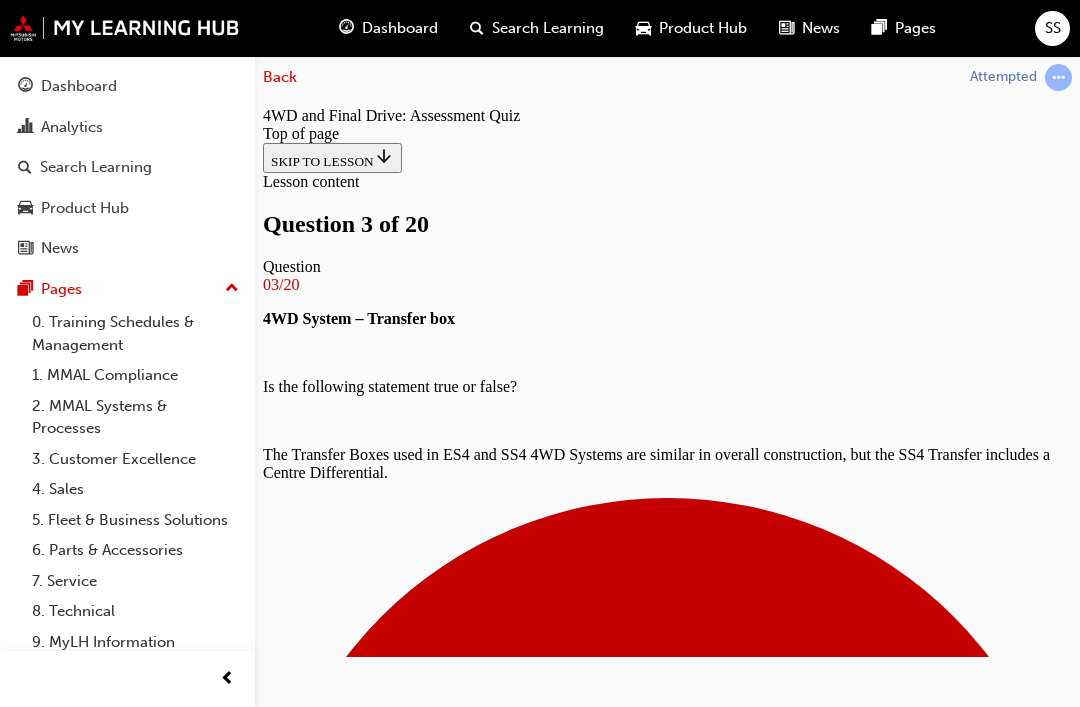 scroll, scrollTop: 323, scrollLeft: 0, axis: vertical 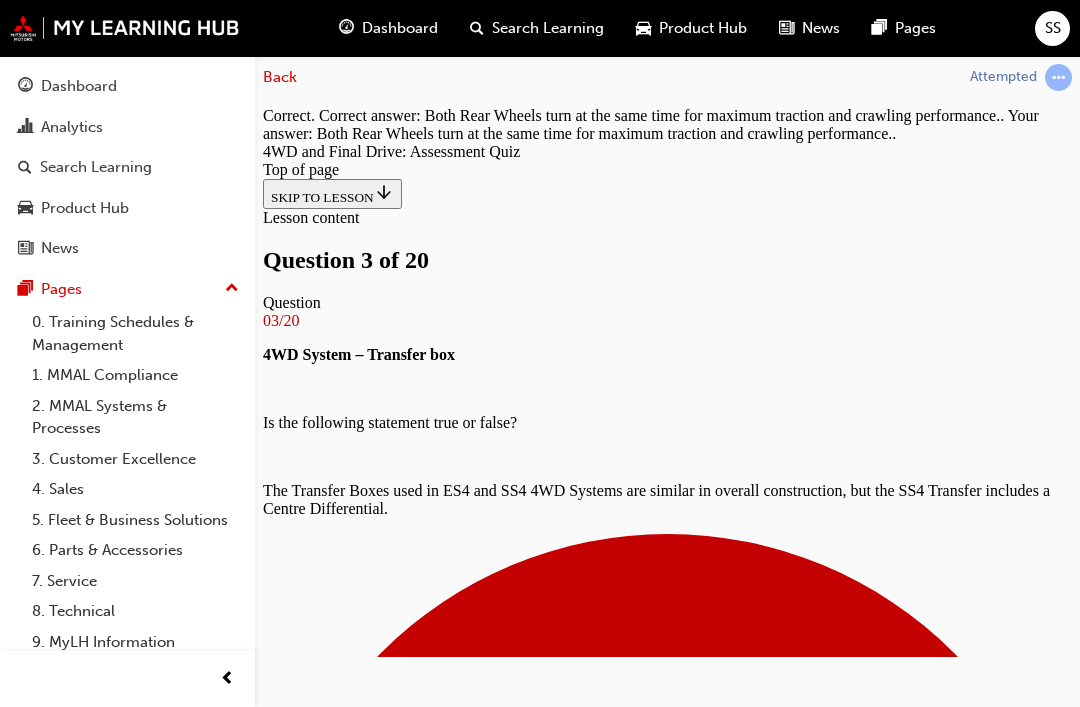click on "NEXT" at bounding box center [289, 9852] 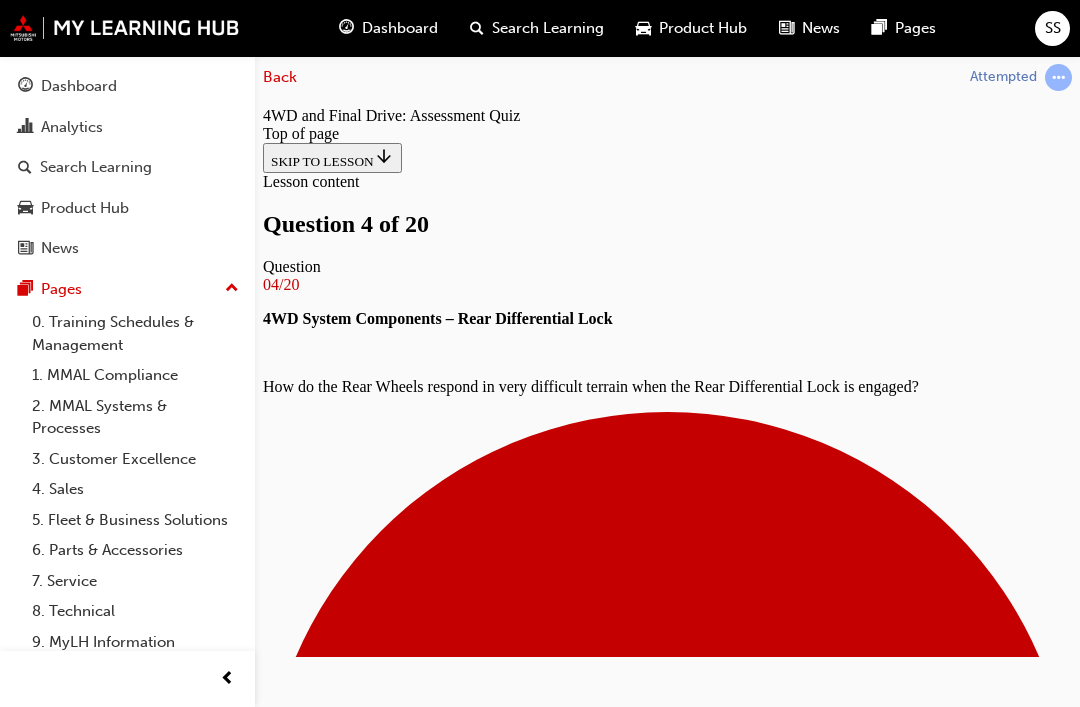 scroll, scrollTop: 689, scrollLeft: 0, axis: vertical 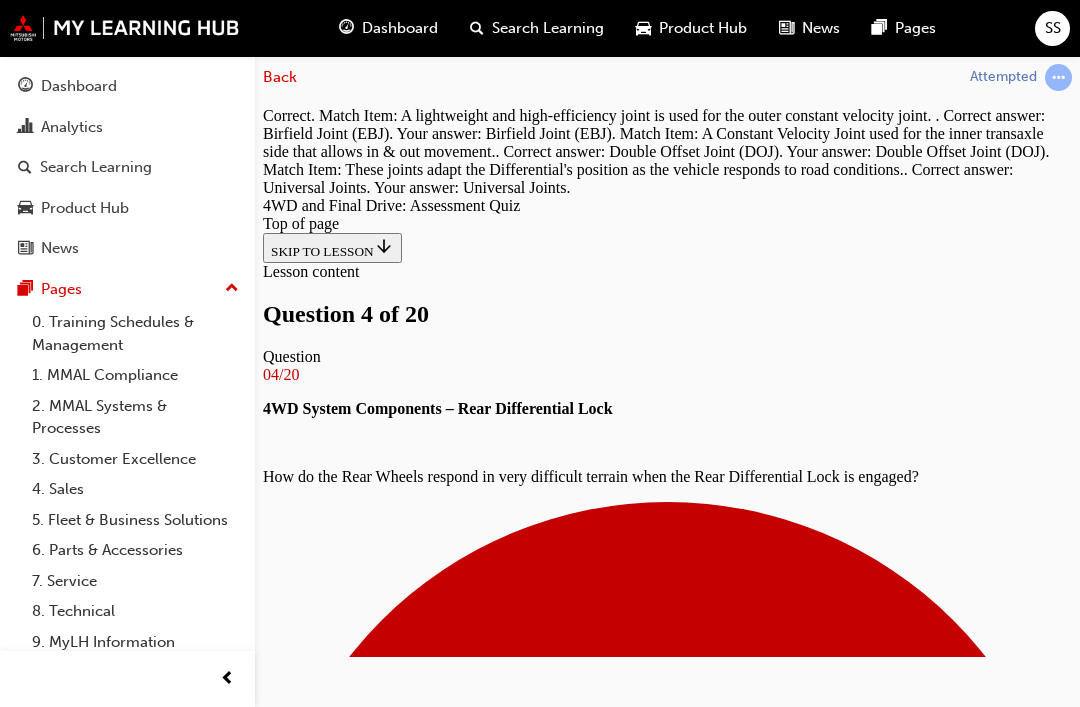 click on "NEXT" at bounding box center (289, 8131) 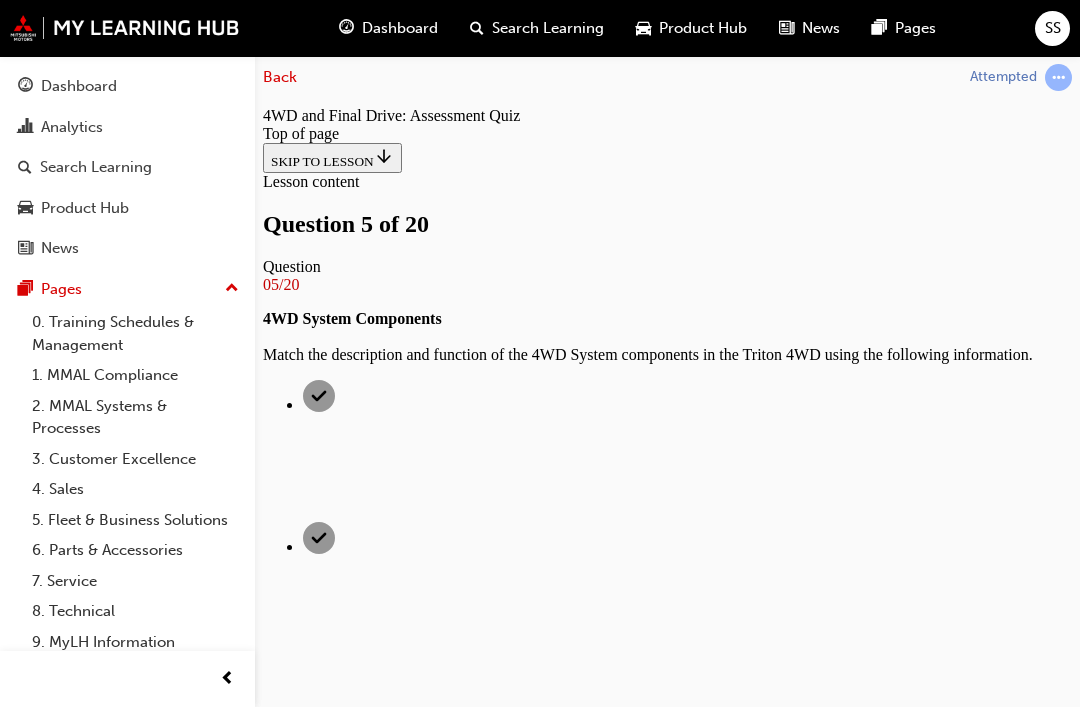 scroll, scrollTop: 421, scrollLeft: 0, axis: vertical 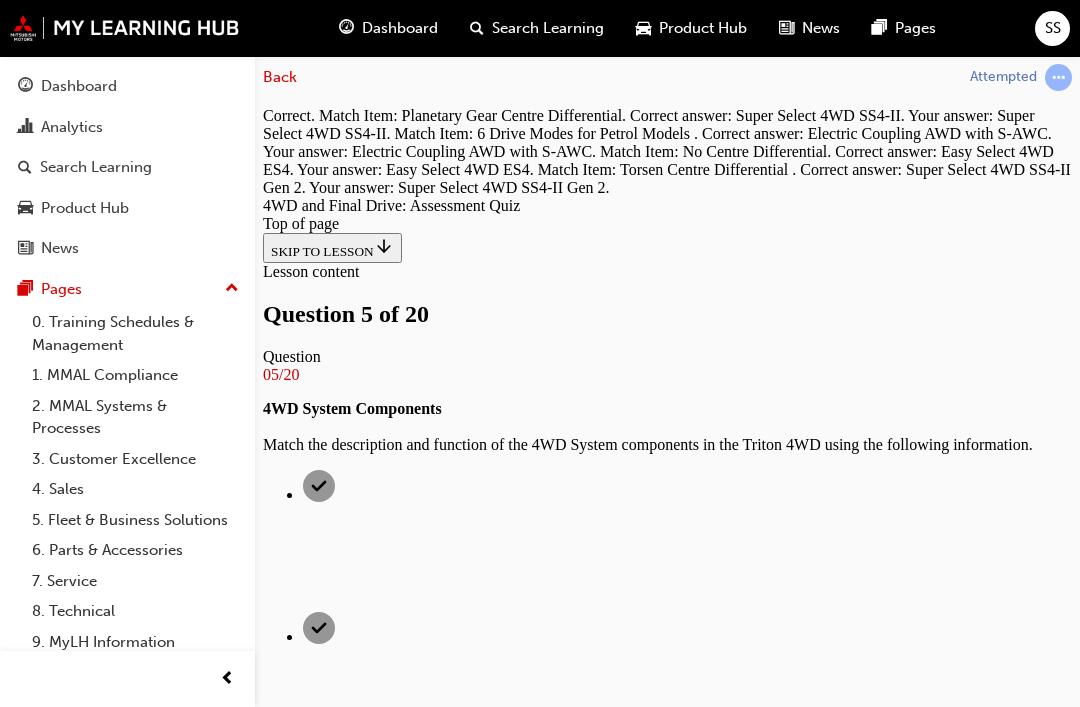 click on "NEXT" at bounding box center (289, 3128) 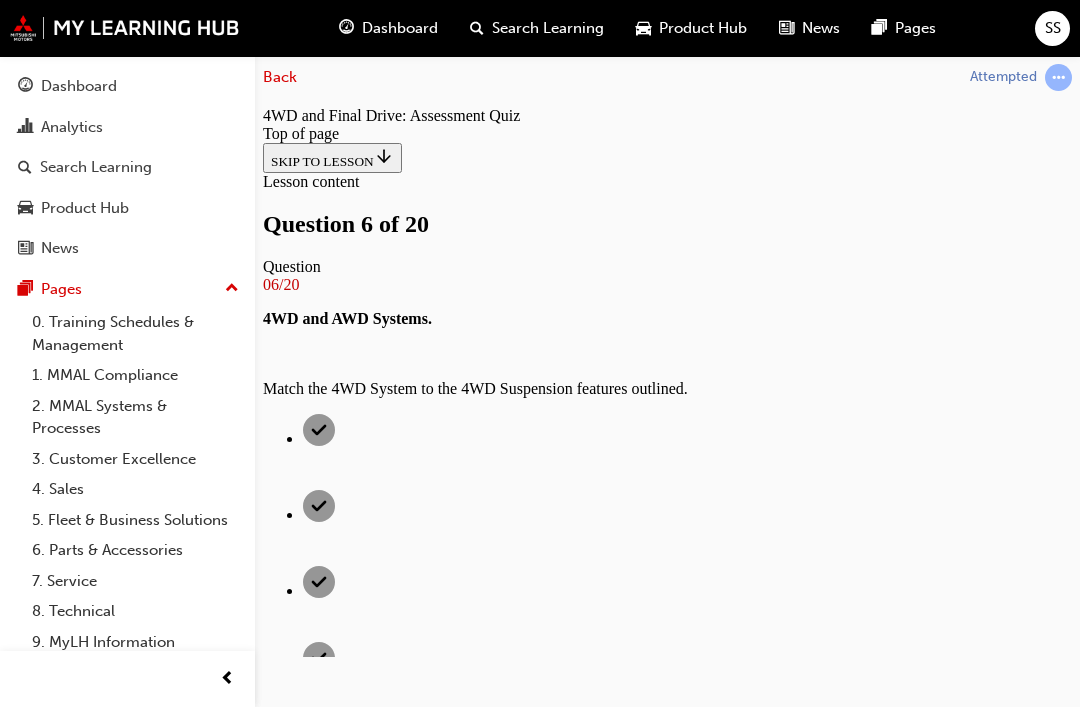 scroll, scrollTop: 403, scrollLeft: 0, axis: vertical 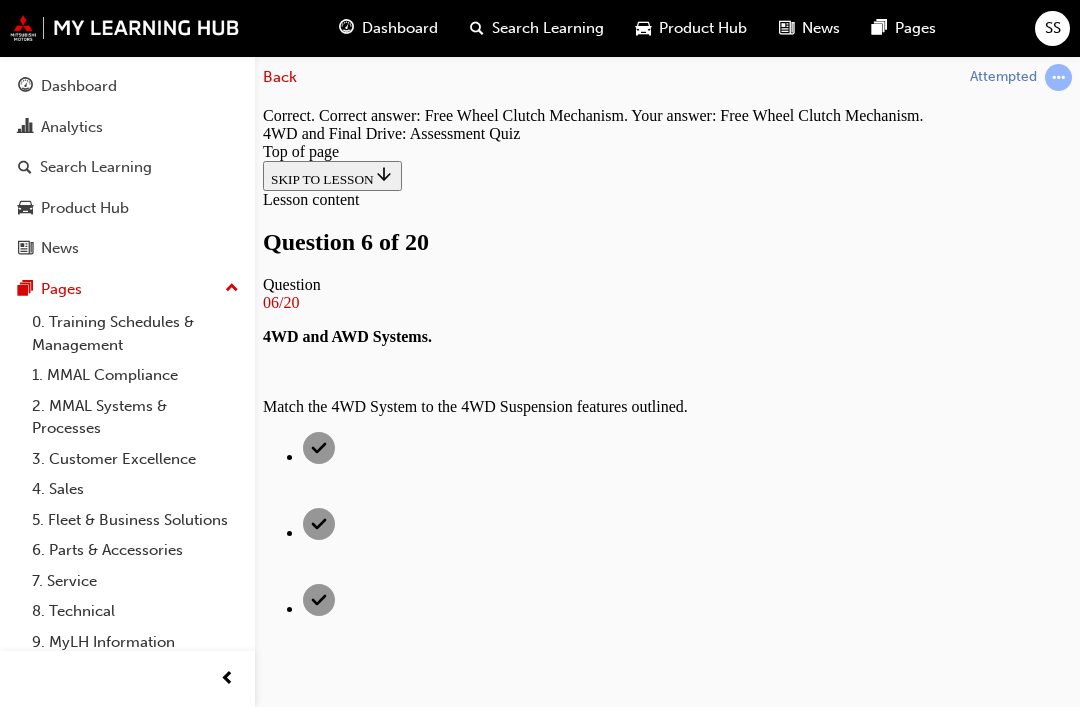 click on "NEXT" at bounding box center [289, 7763] 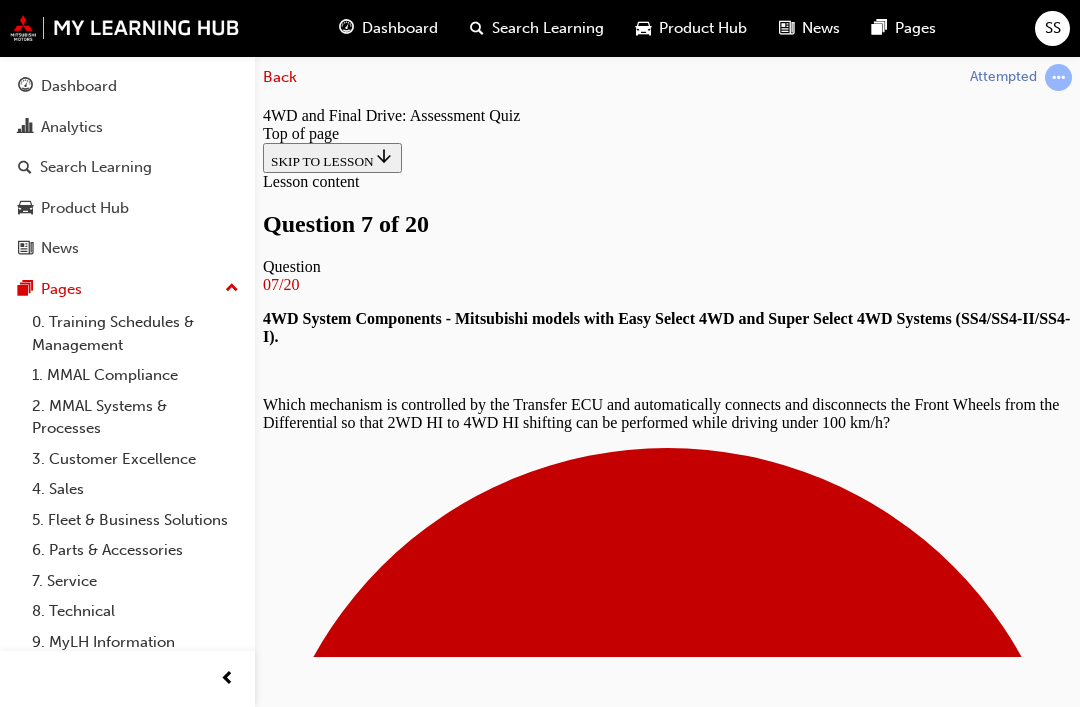 scroll, scrollTop: 301, scrollLeft: 0, axis: vertical 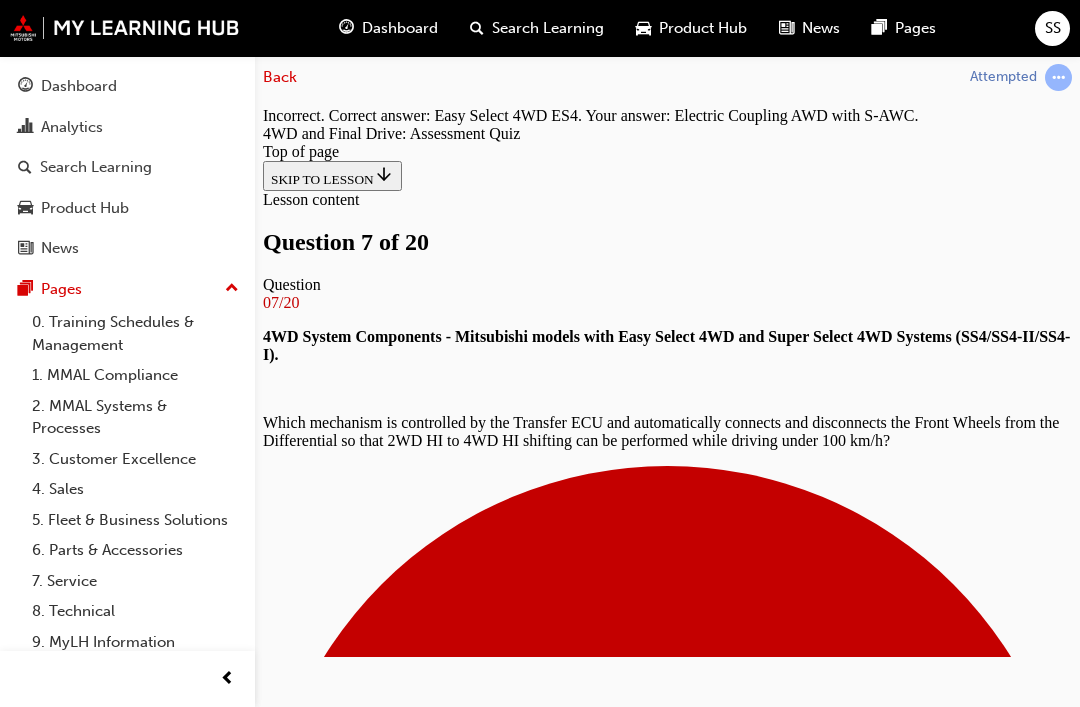 click on "NEXT" at bounding box center (289, 12713) 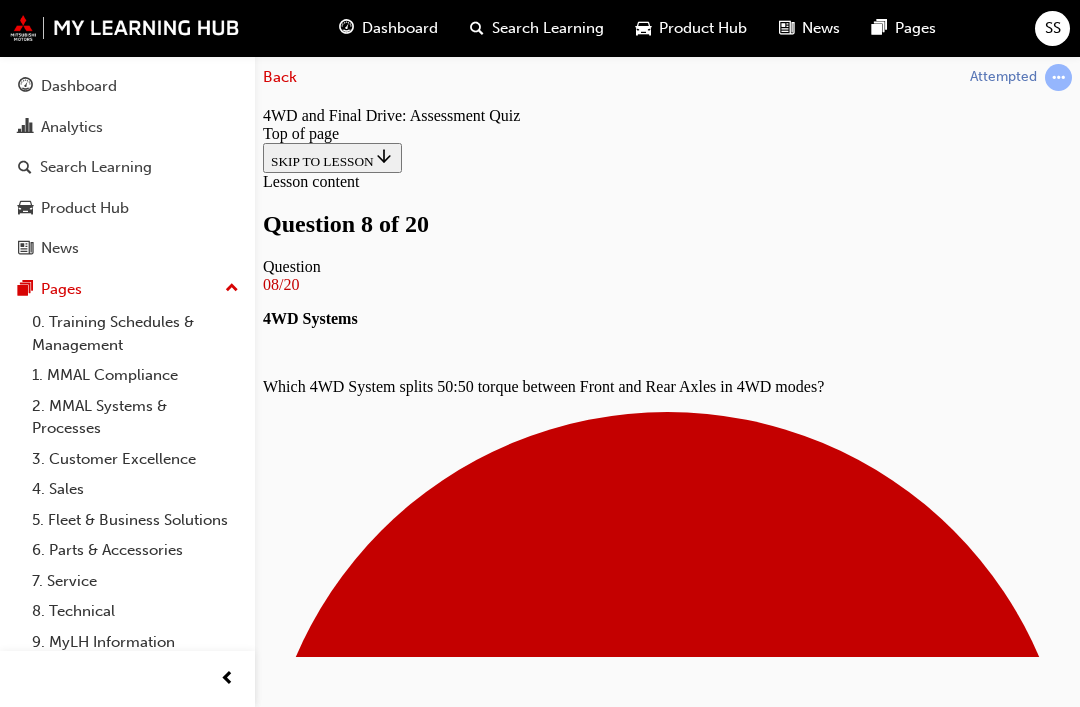 scroll, scrollTop: 337, scrollLeft: 0, axis: vertical 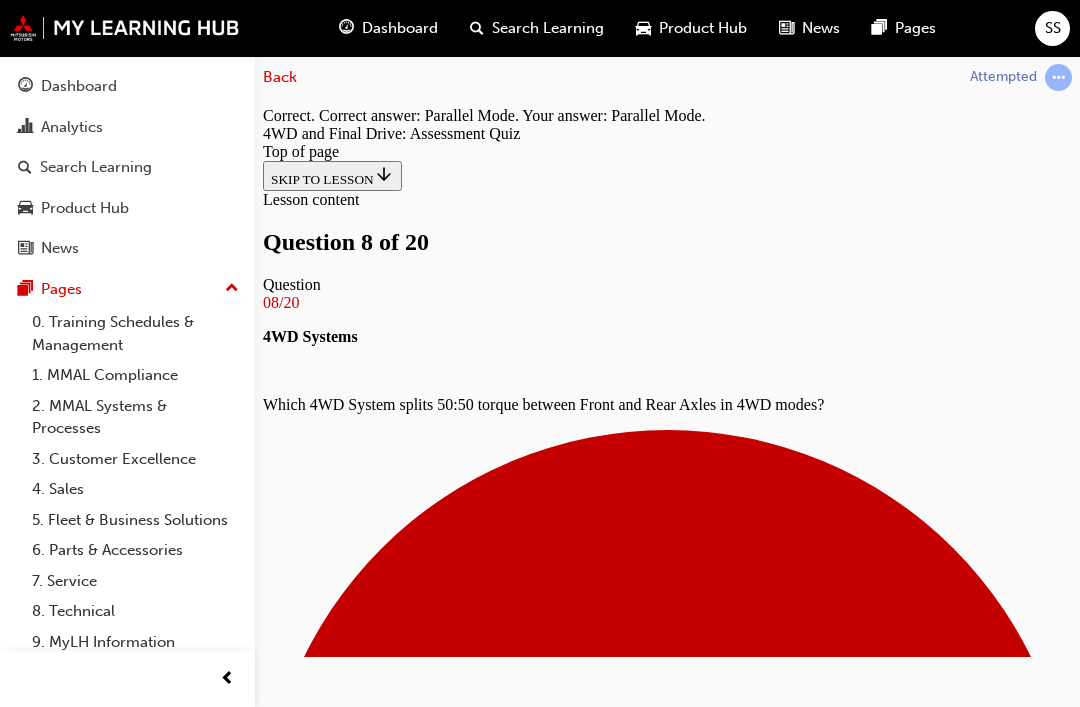 click on "NEXT" at bounding box center [289, 12695] 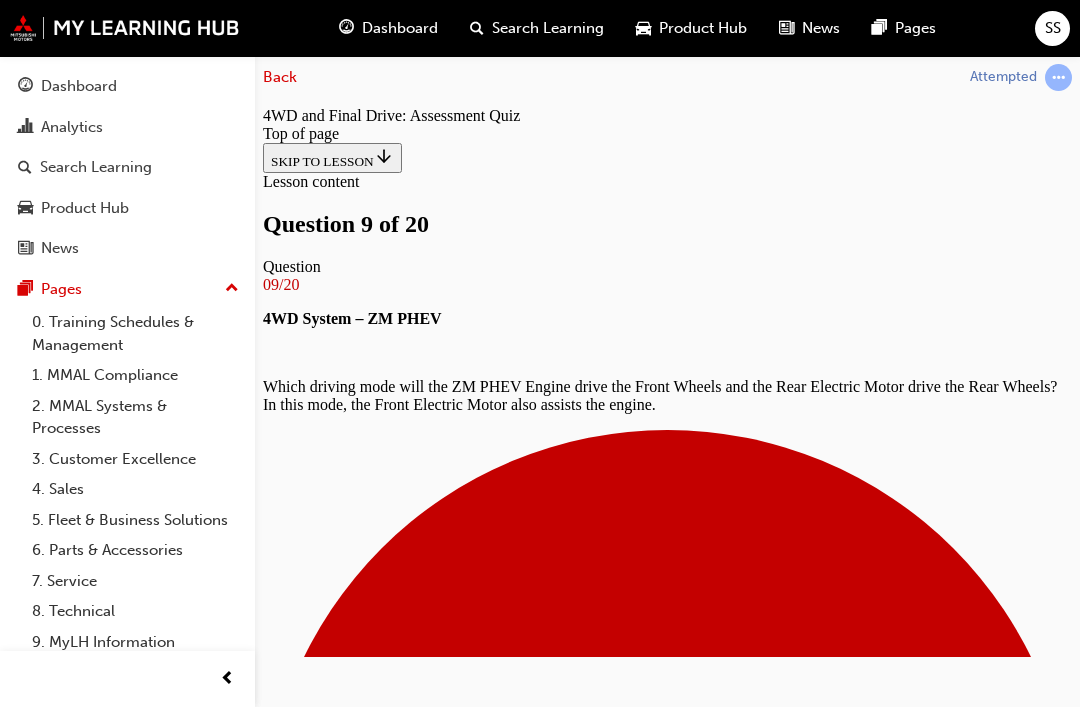 scroll, scrollTop: 514, scrollLeft: 0, axis: vertical 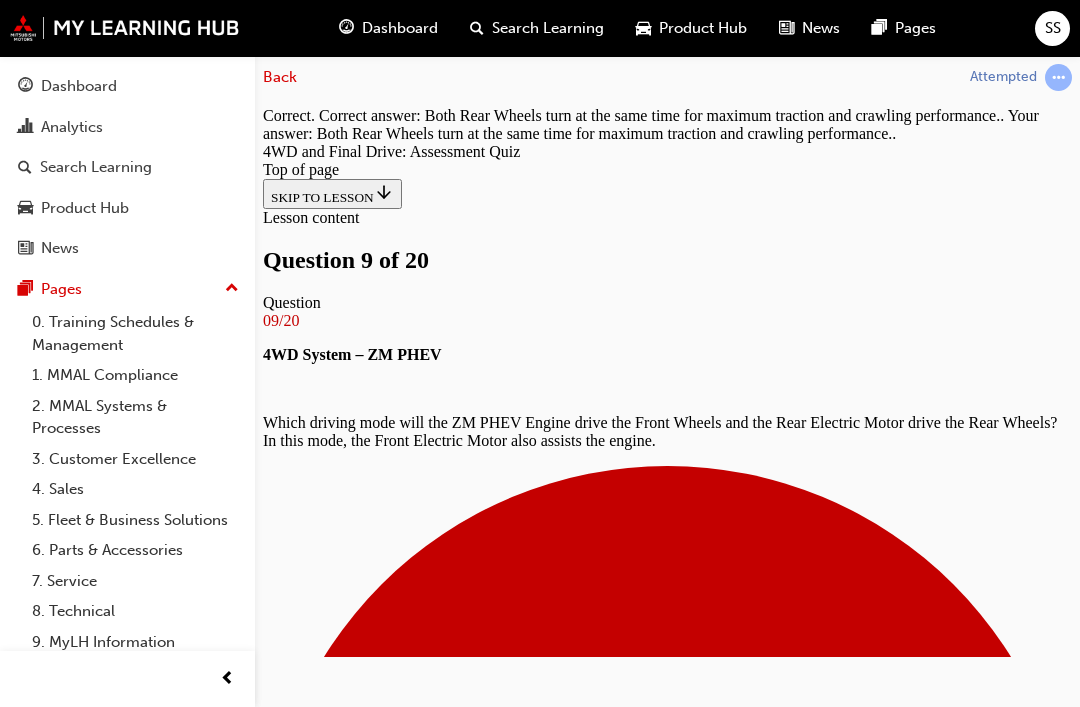 click on "NEXT" at bounding box center [289, 12767] 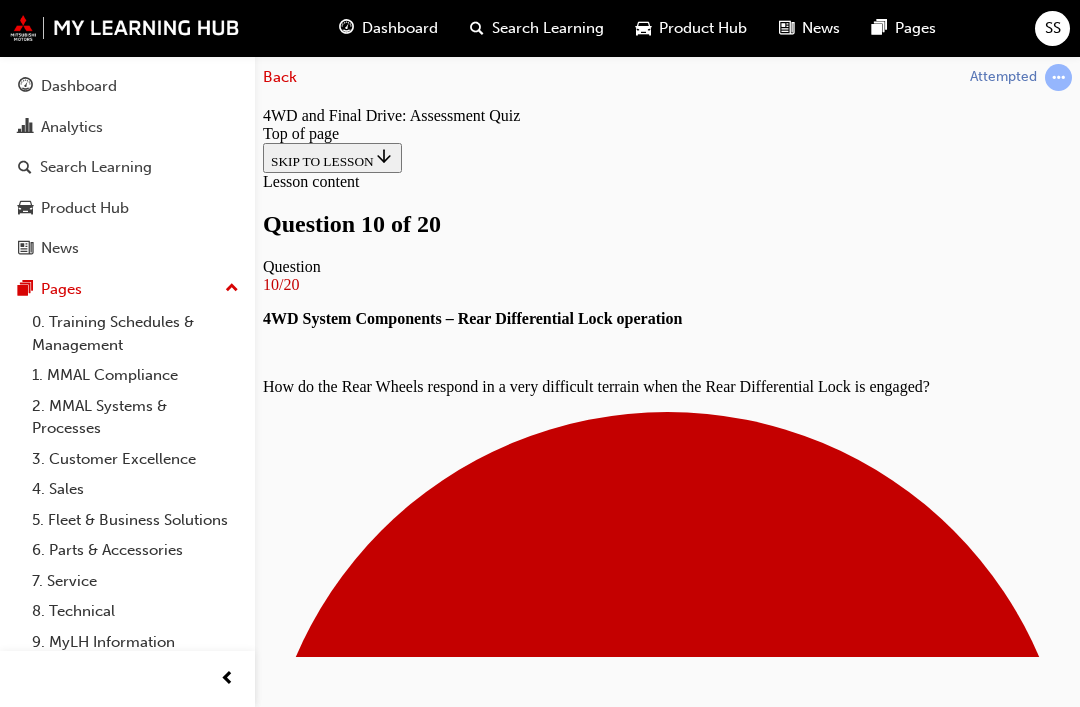 scroll, scrollTop: 228, scrollLeft: 0, axis: vertical 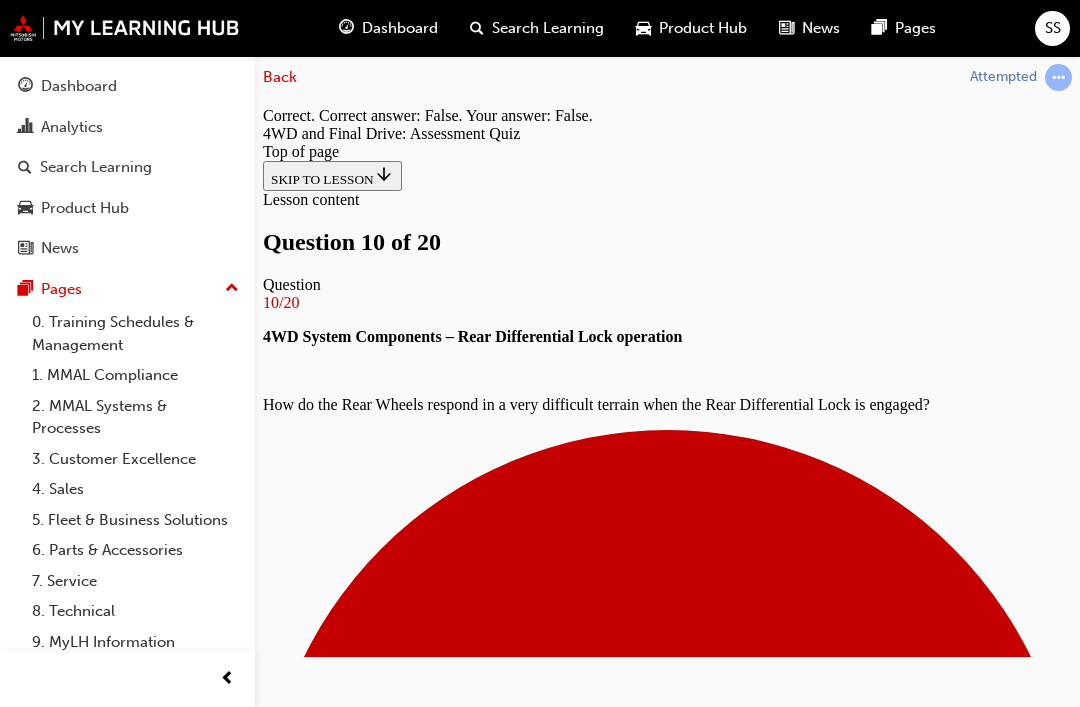 click on "NEXT" at bounding box center [289, 9834] 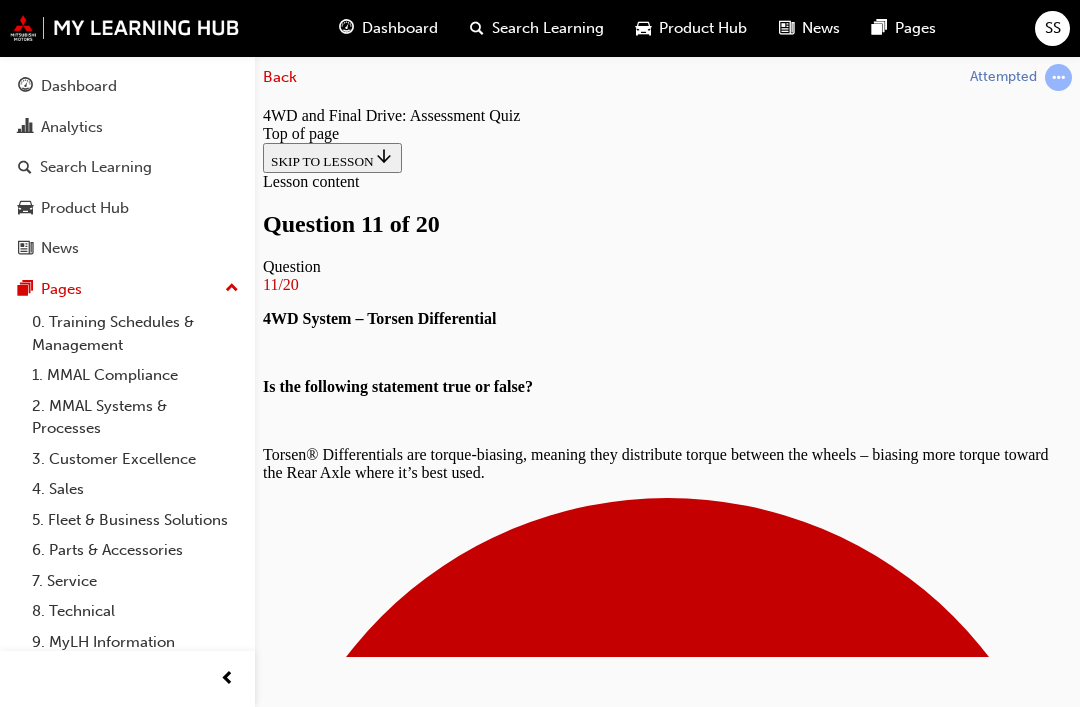 scroll, scrollTop: 276, scrollLeft: 0, axis: vertical 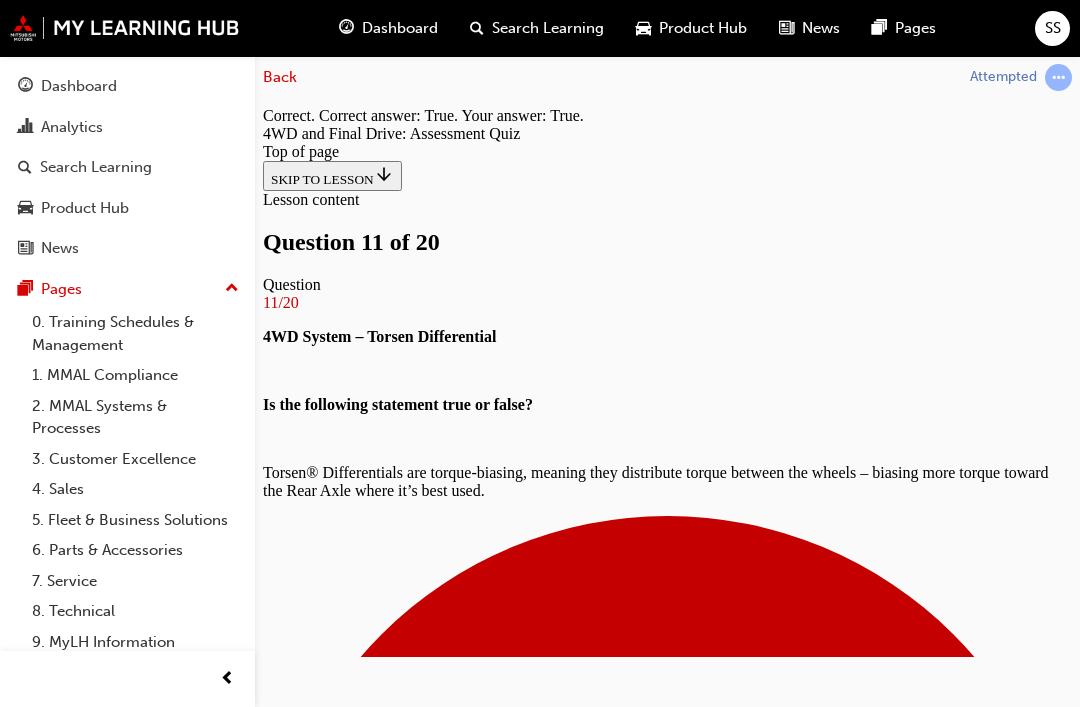click on "NEXT" at bounding box center (289, 6937) 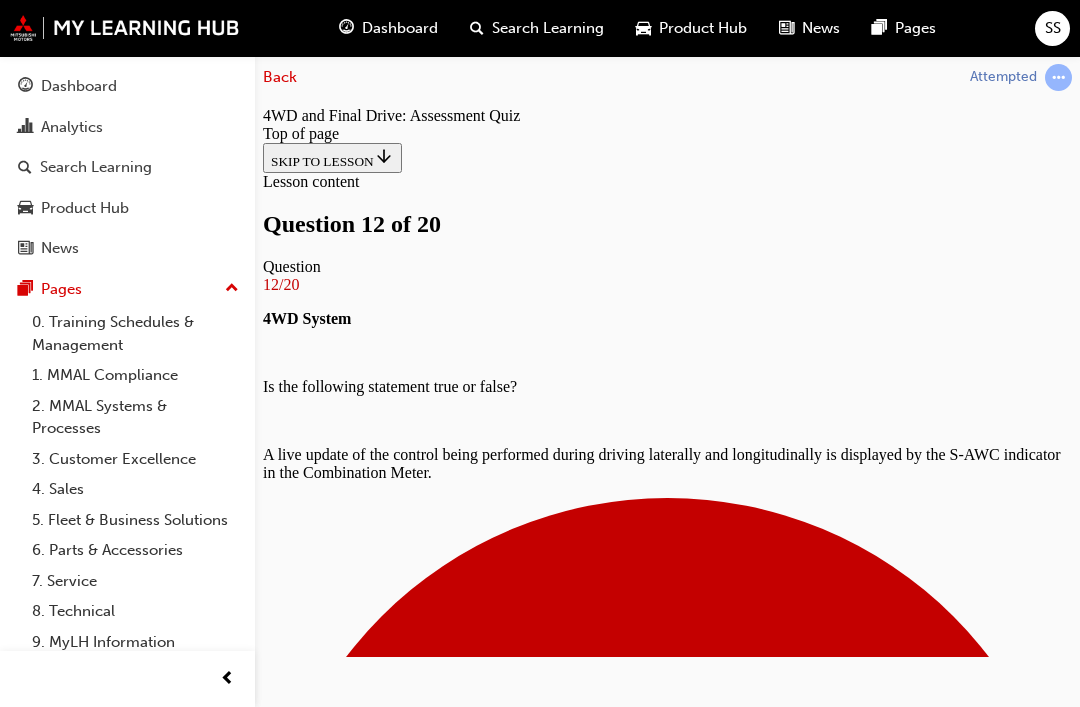 scroll, scrollTop: 249, scrollLeft: 0, axis: vertical 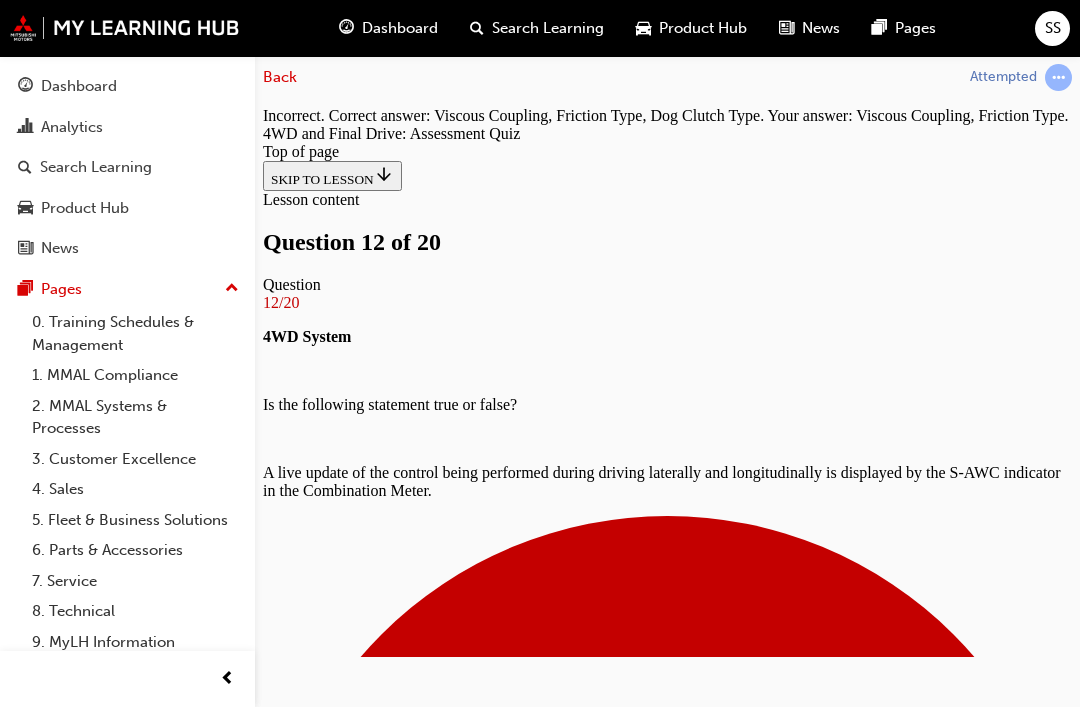 click on "NEXT" at bounding box center [289, 6461] 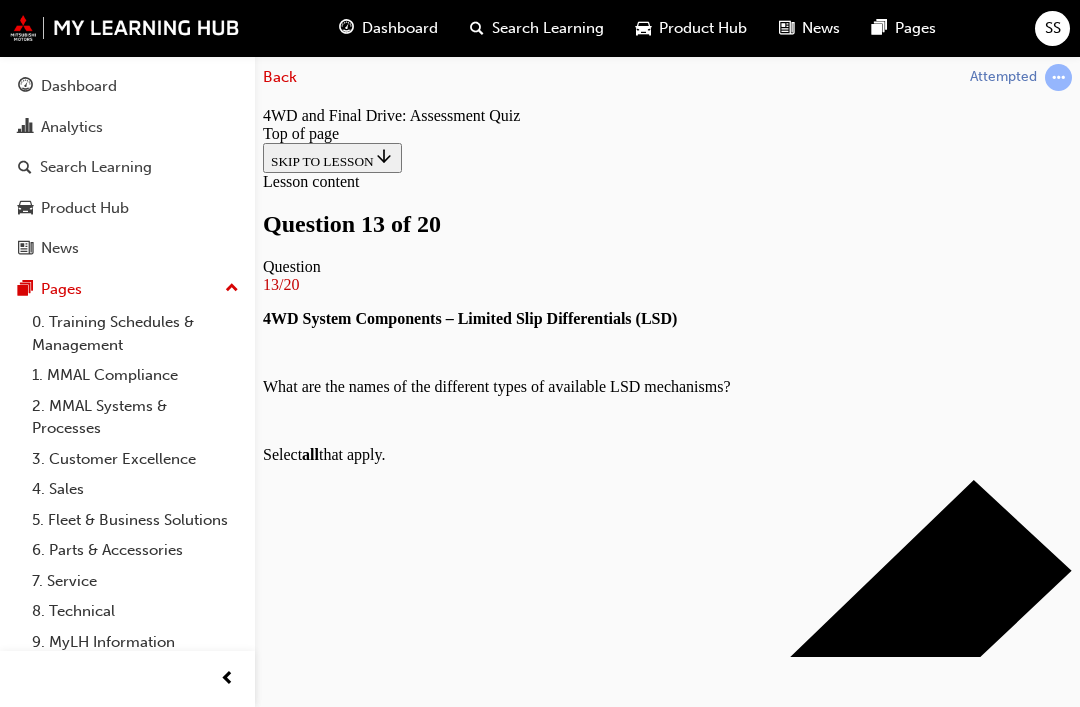 scroll, scrollTop: 411, scrollLeft: 0, axis: vertical 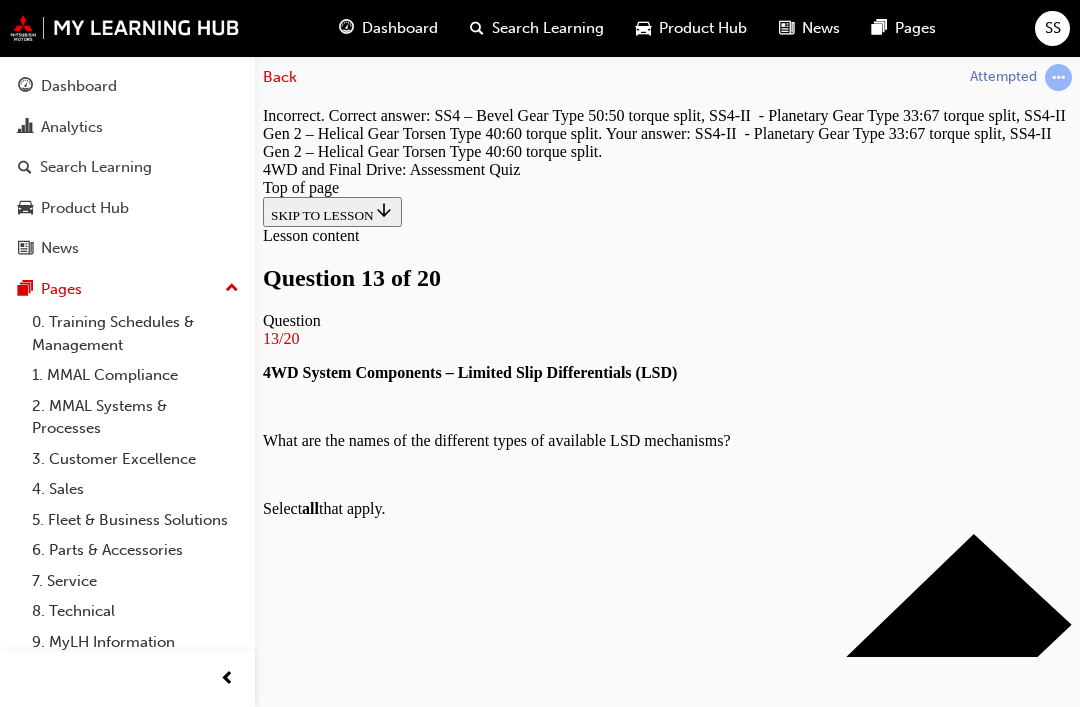 click on "NEXT" at bounding box center [289, 6022] 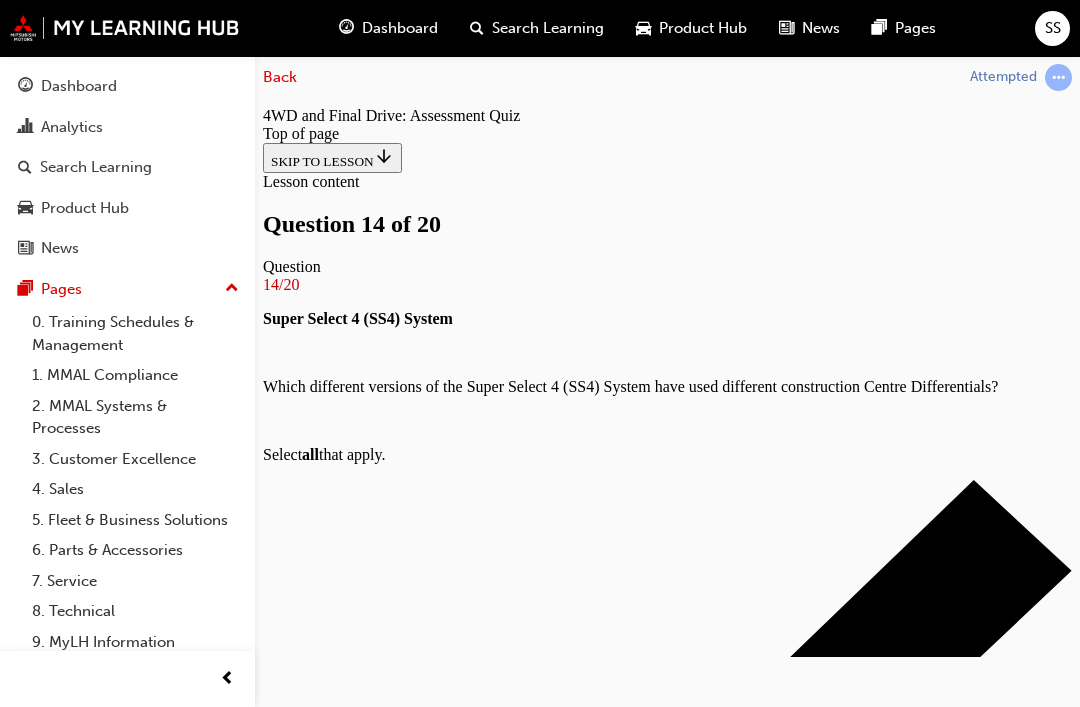 scroll, scrollTop: 245, scrollLeft: 0, axis: vertical 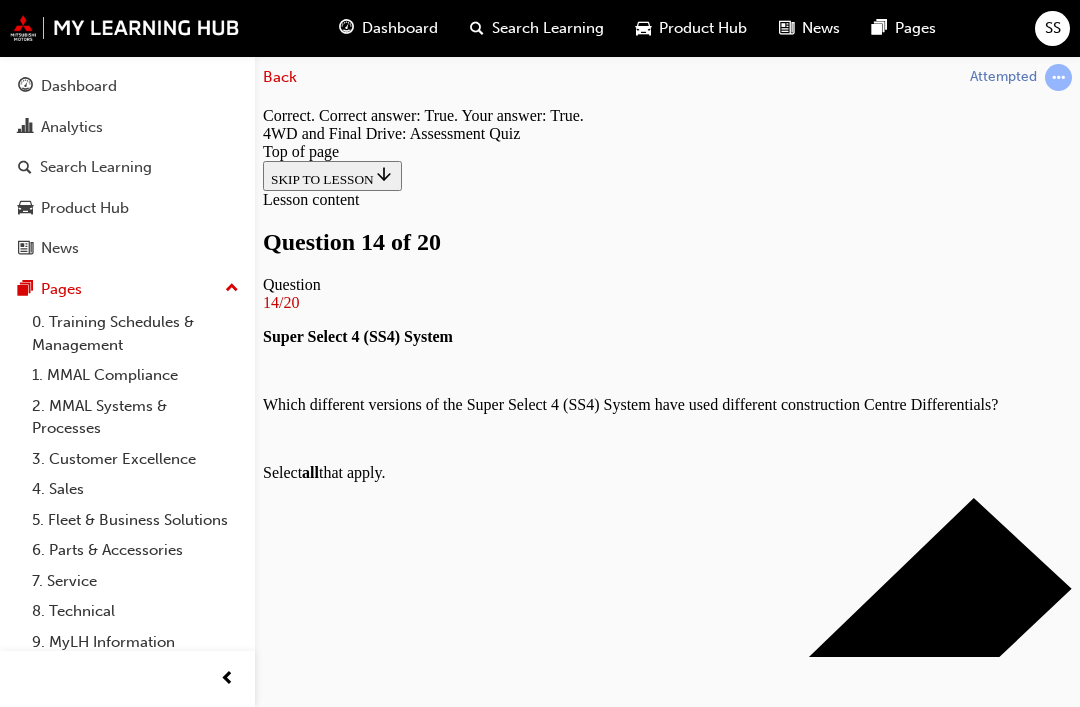 click on "NEXT" at bounding box center [289, 6443] 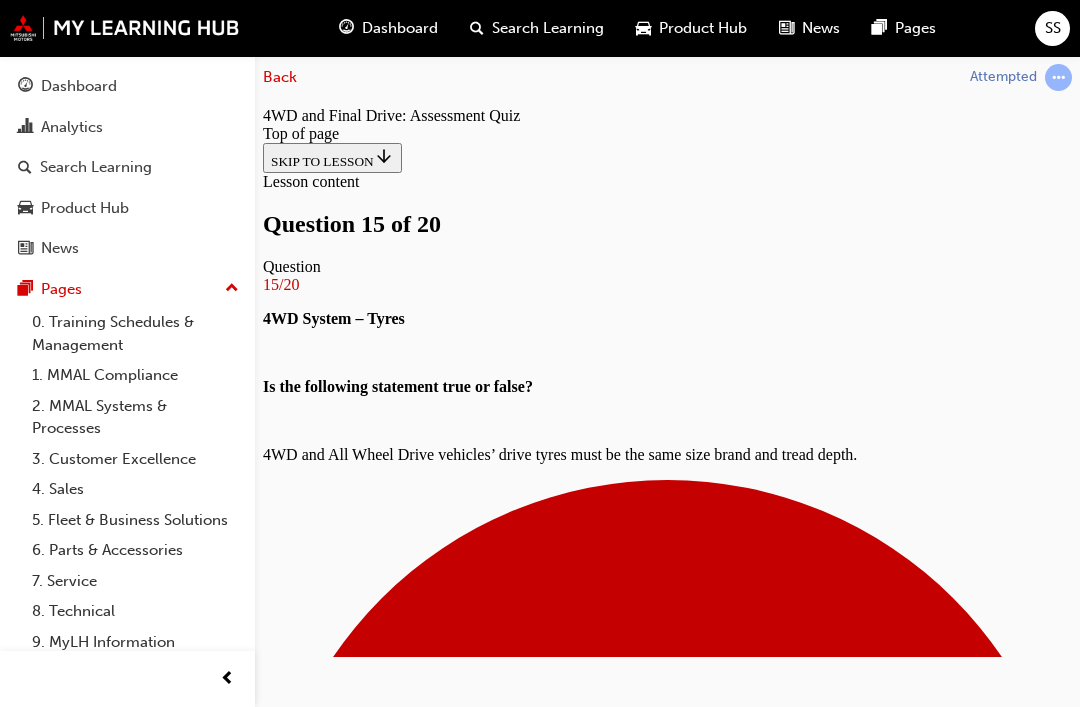 scroll, scrollTop: 326, scrollLeft: 0, axis: vertical 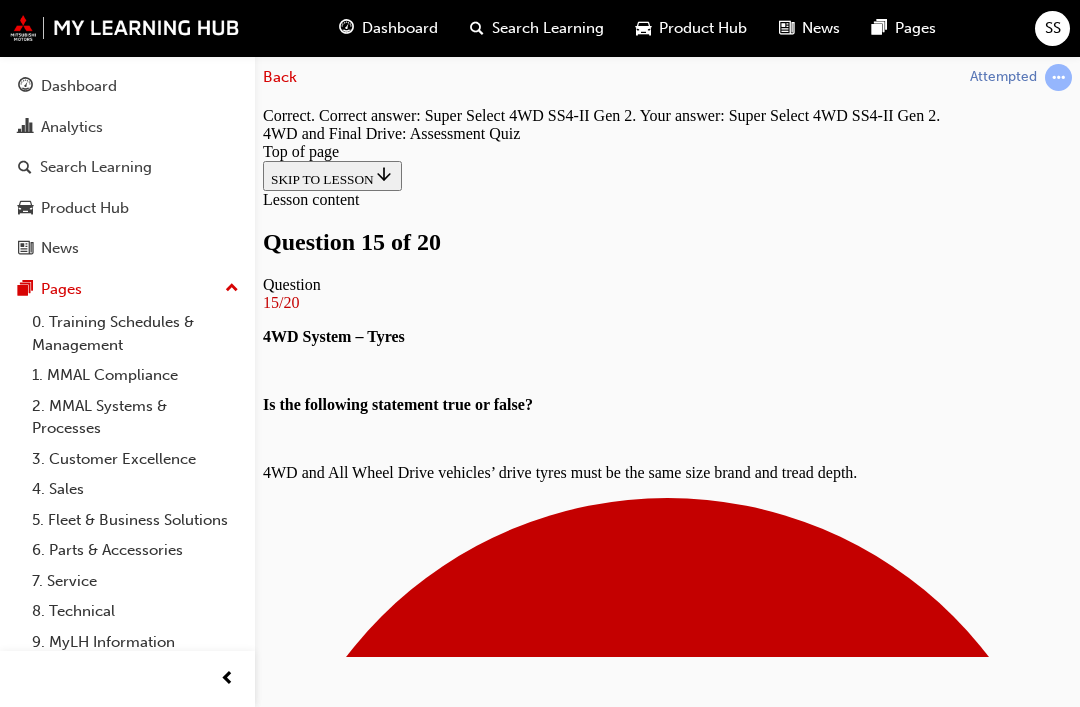 click on "NEXT" at bounding box center (289, 9834) 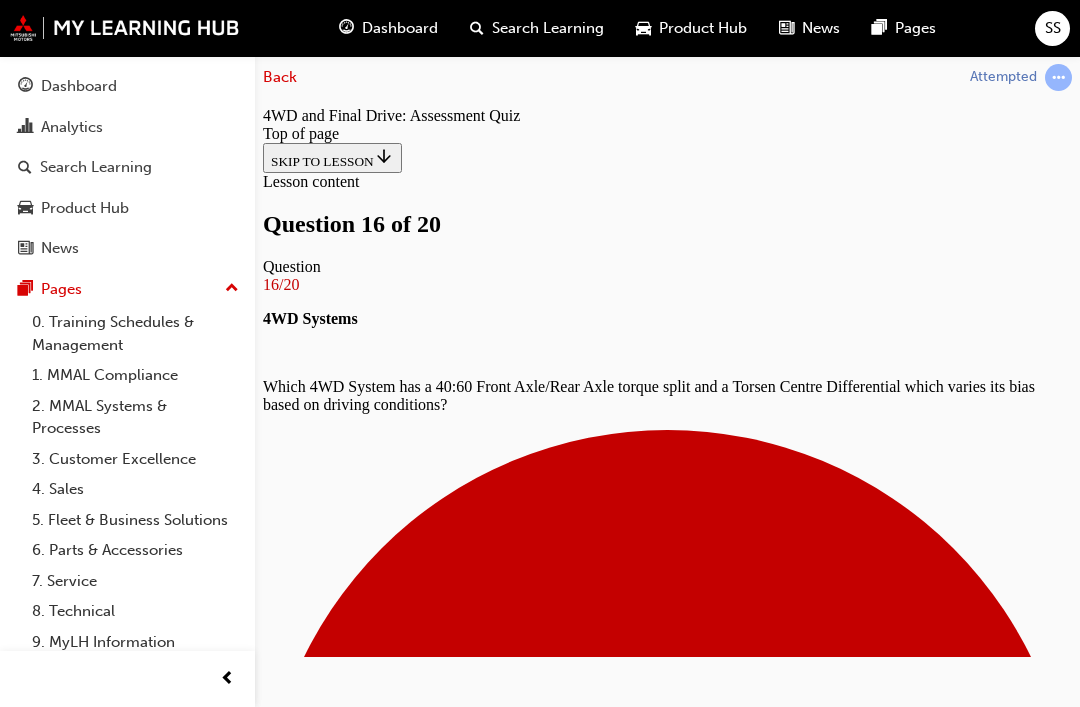 scroll, scrollTop: 297, scrollLeft: 0, axis: vertical 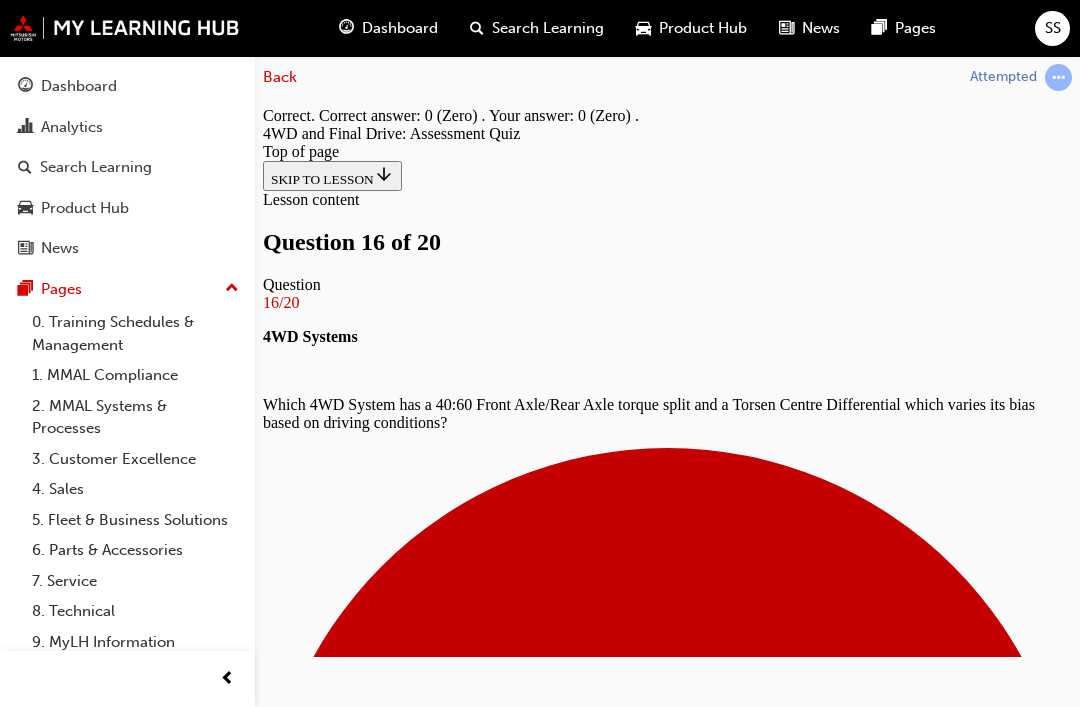 click on "NEXT" at bounding box center (289, 12749) 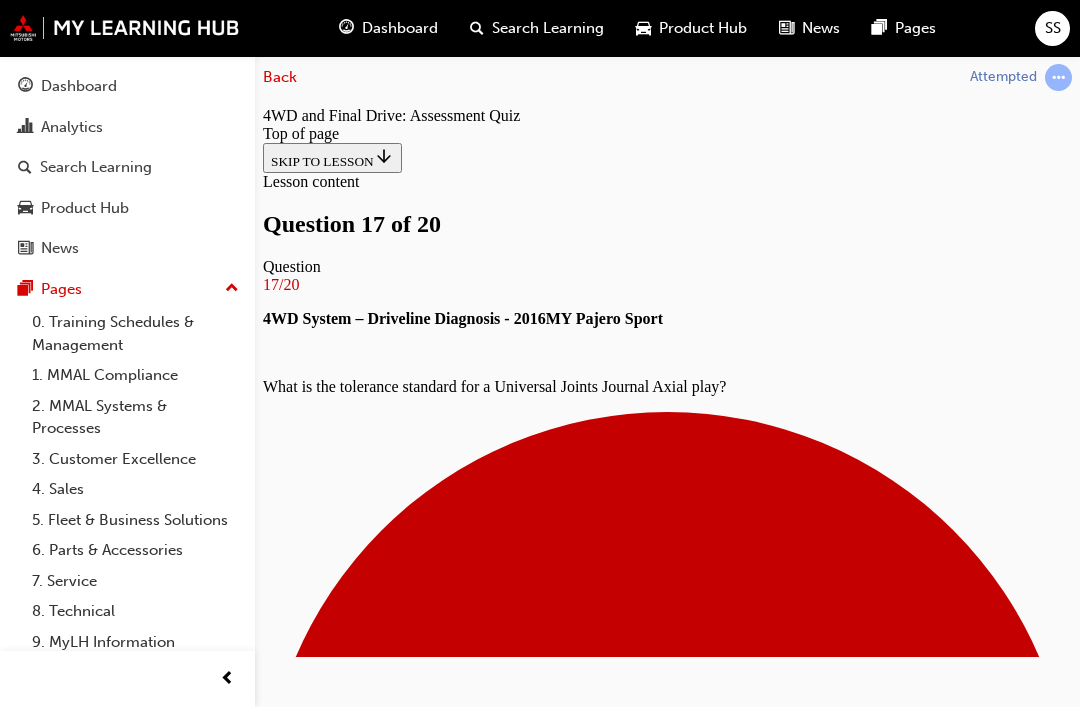 scroll, scrollTop: 336, scrollLeft: 0, axis: vertical 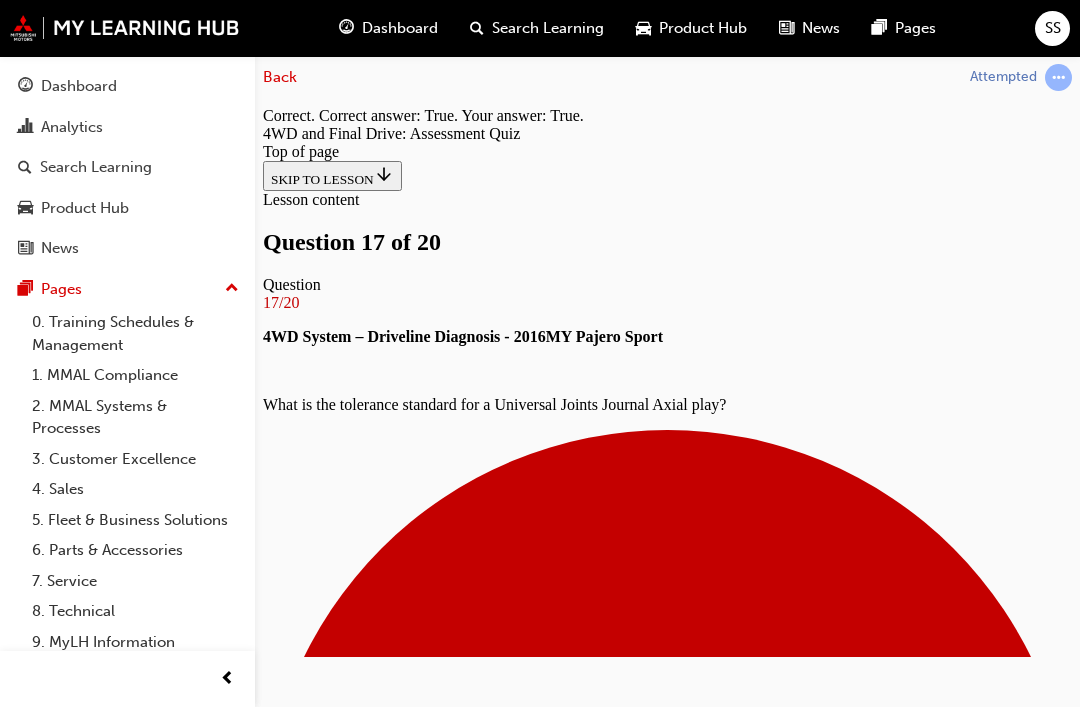 click on "NEXT" at bounding box center [289, 9850] 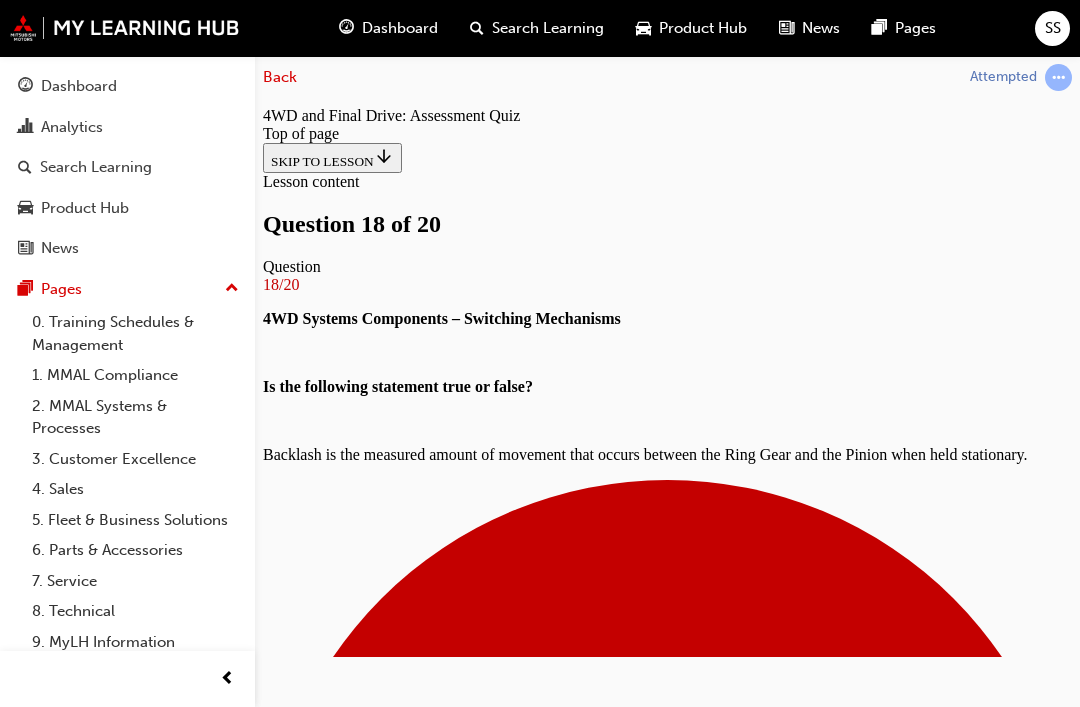 scroll, scrollTop: 474, scrollLeft: 0, axis: vertical 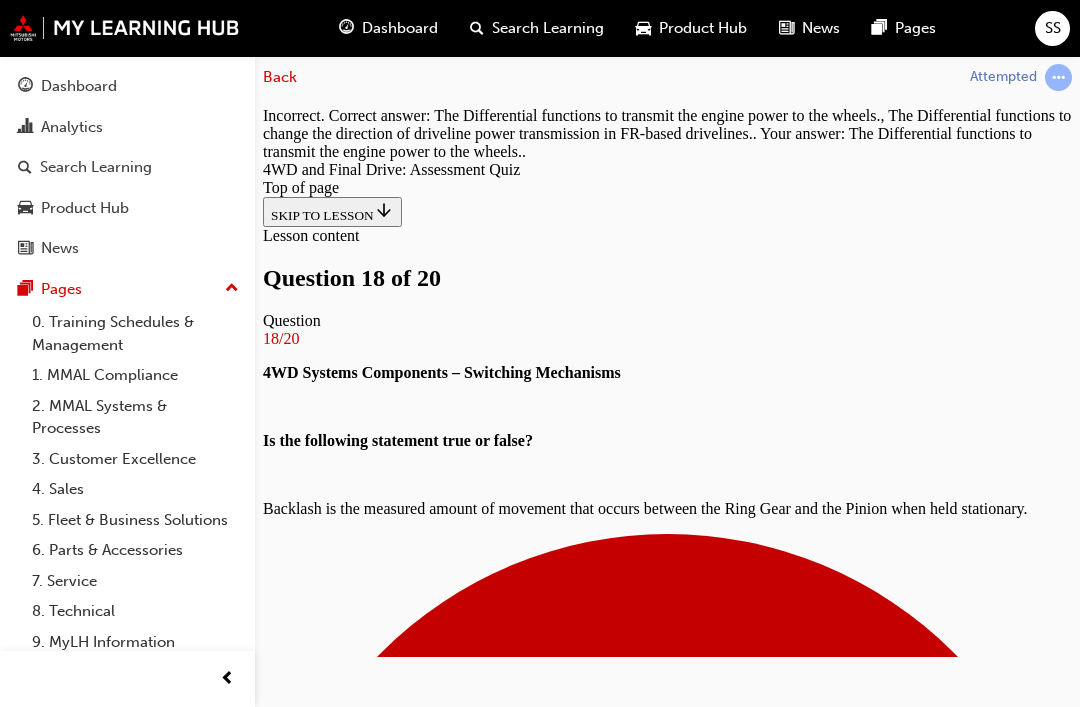click on "NEXT" at bounding box center [289, 6513] 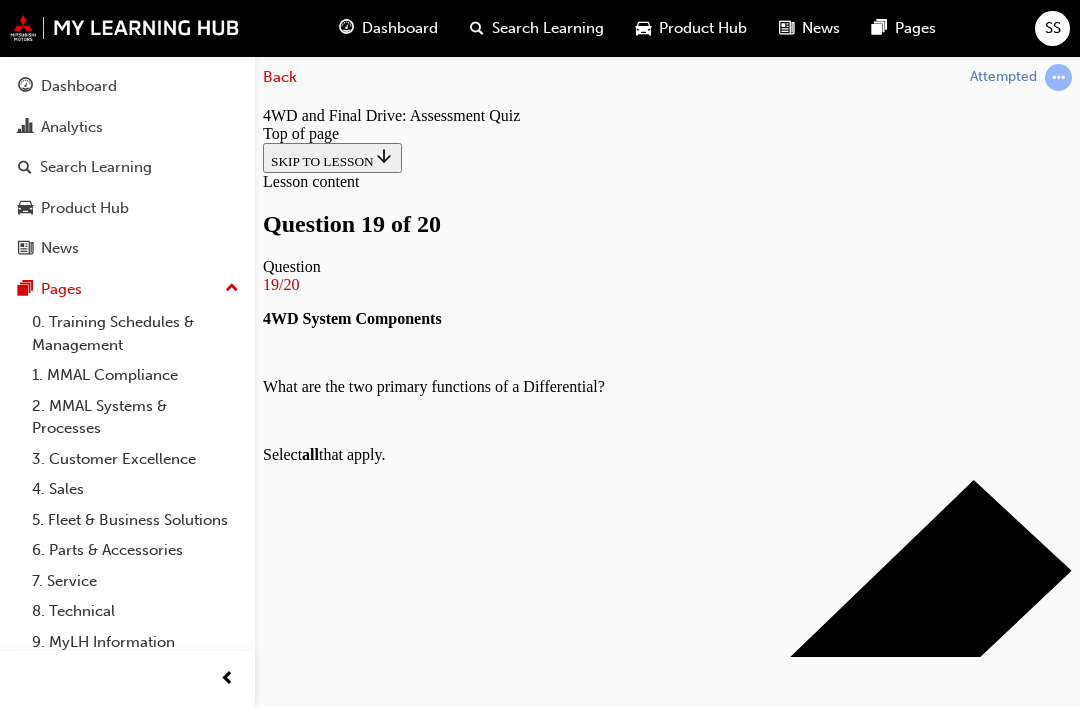 scroll, scrollTop: 310, scrollLeft: 0, axis: vertical 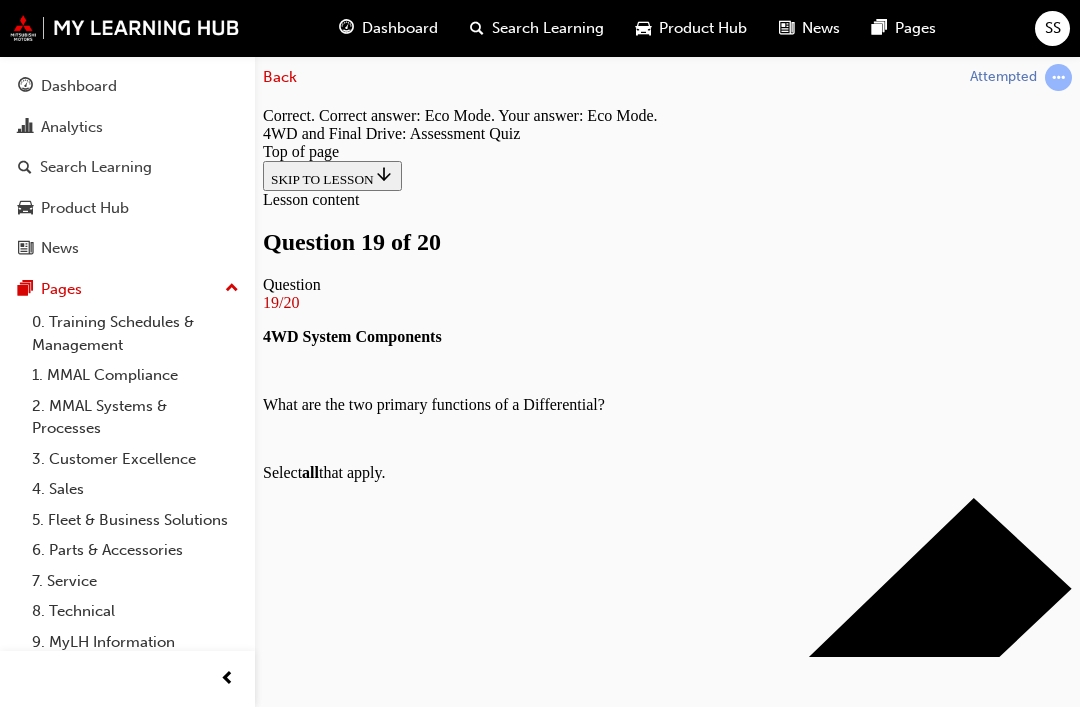 click on "NEXT" at bounding box center (289, 9358) 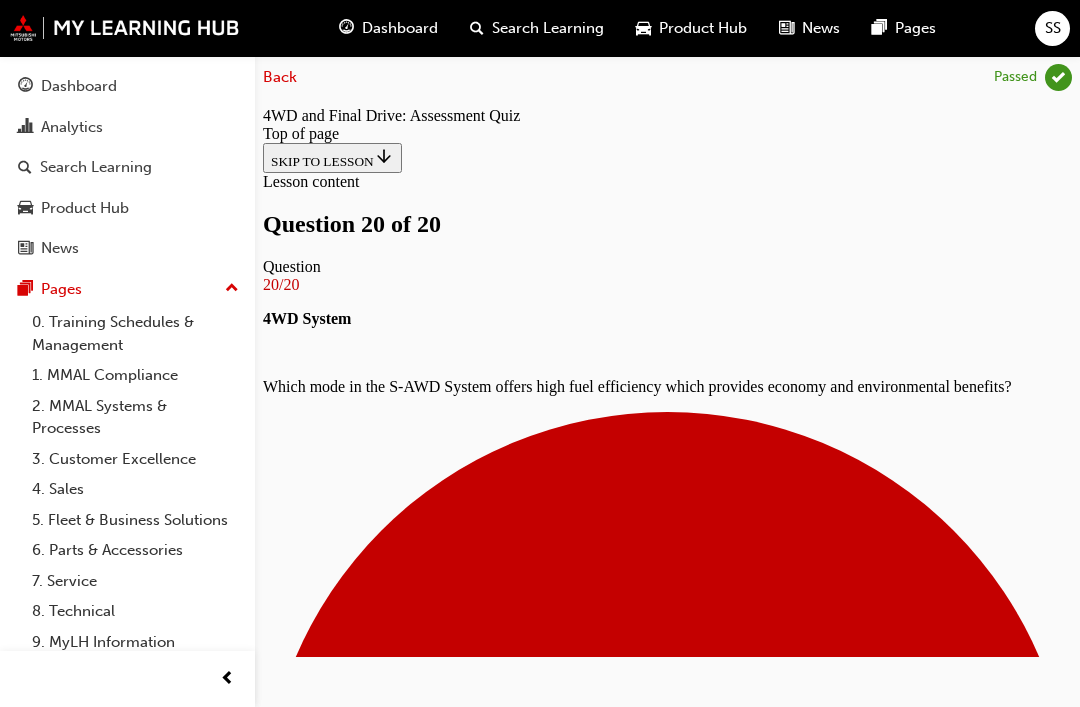 scroll, scrollTop: 444, scrollLeft: 0, axis: vertical 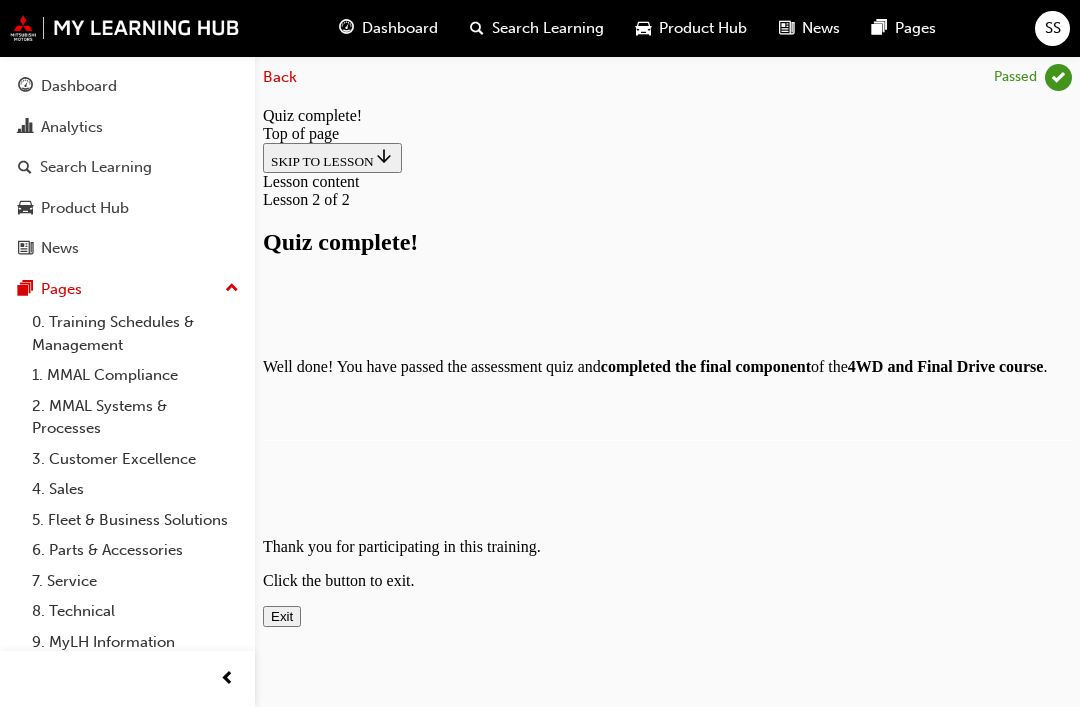 click on "Exit" at bounding box center (282, 616) 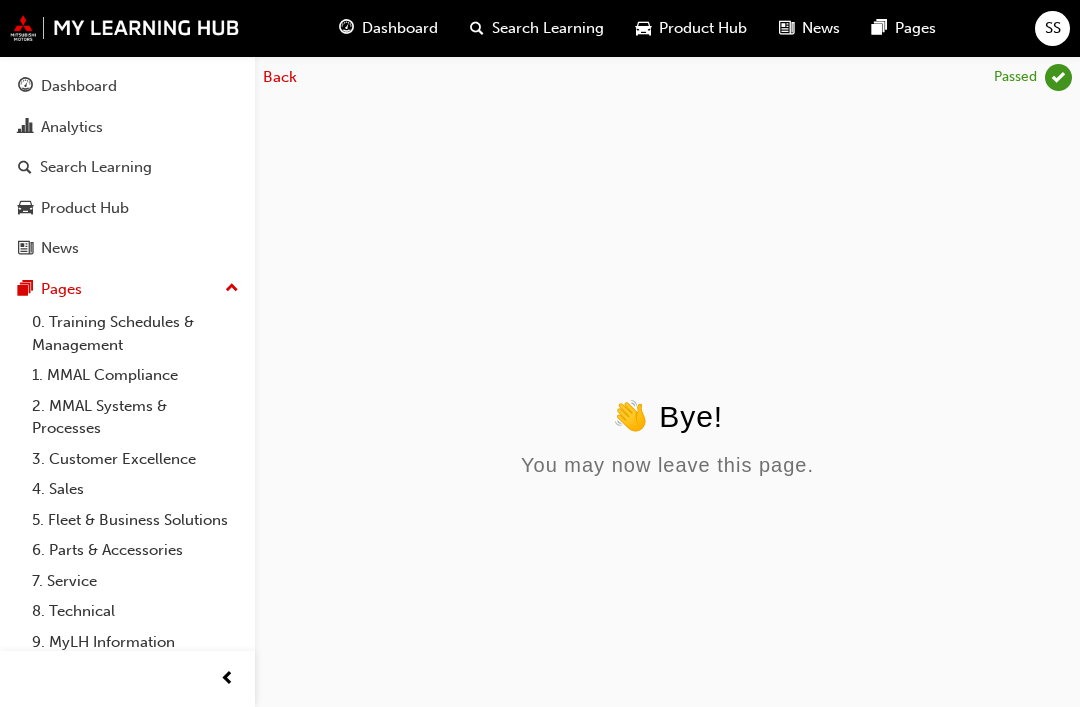 scroll, scrollTop: 0, scrollLeft: 0, axis: both 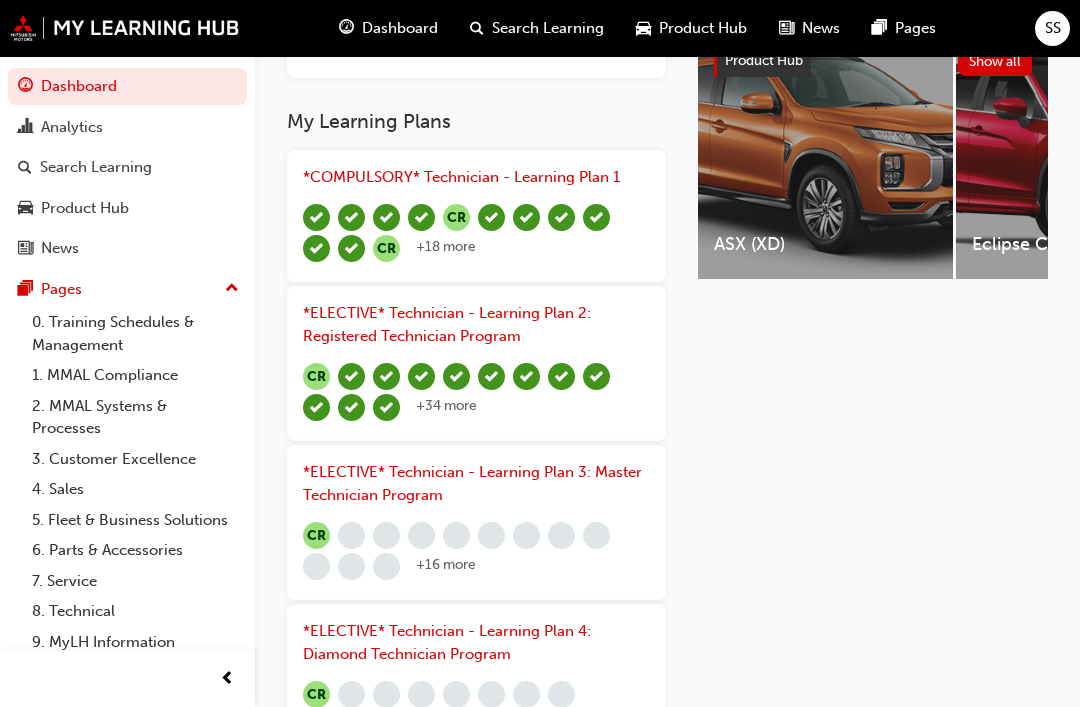 click on "*ELECTIVE* Technician - Learning Plan 2: Registered Technician Program" at bounding box center [447, 324] 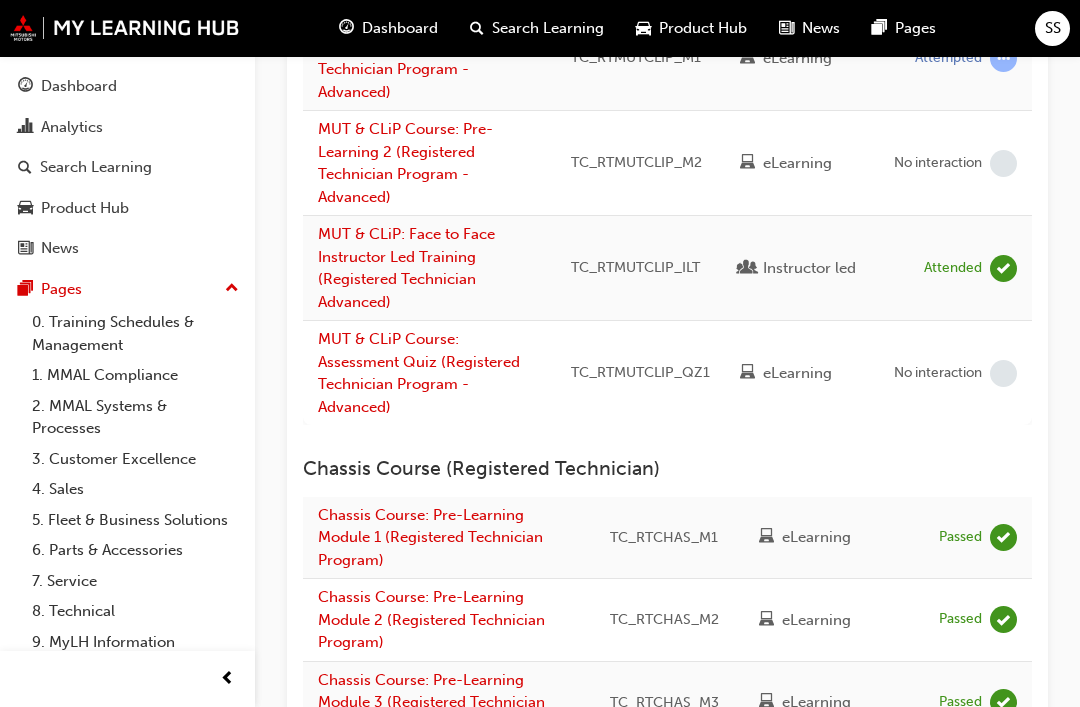 scroll, scrollTop: 2285, scrollLeft: 0, axis: vertical 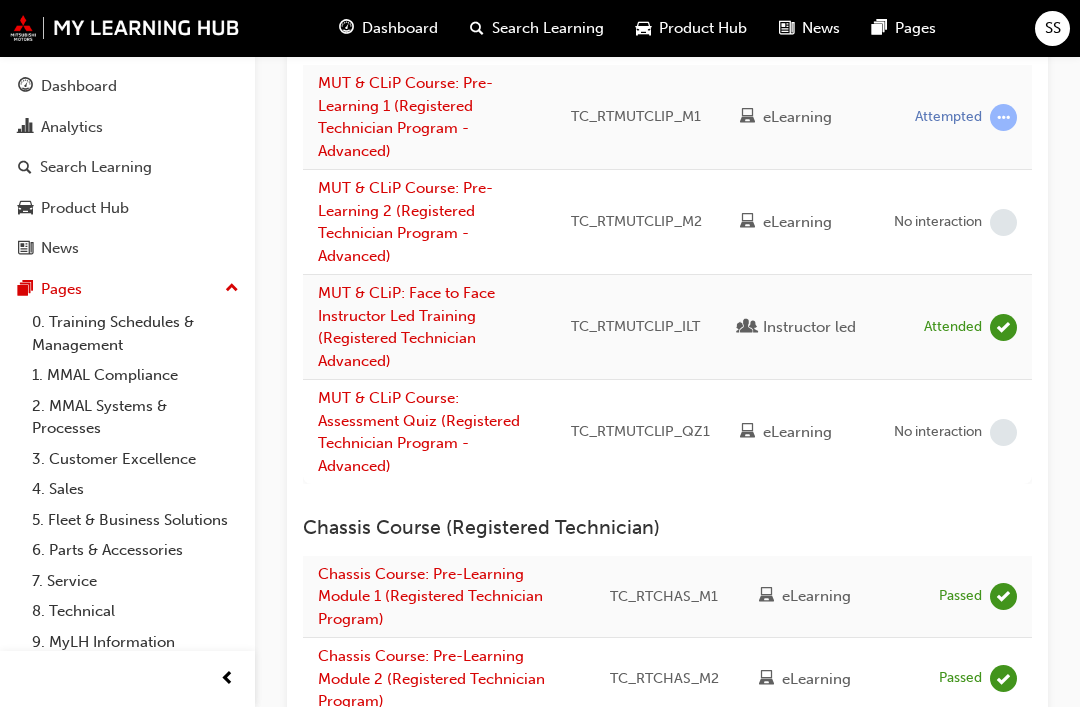 click on "SS" at bounding box center (1052, 28) 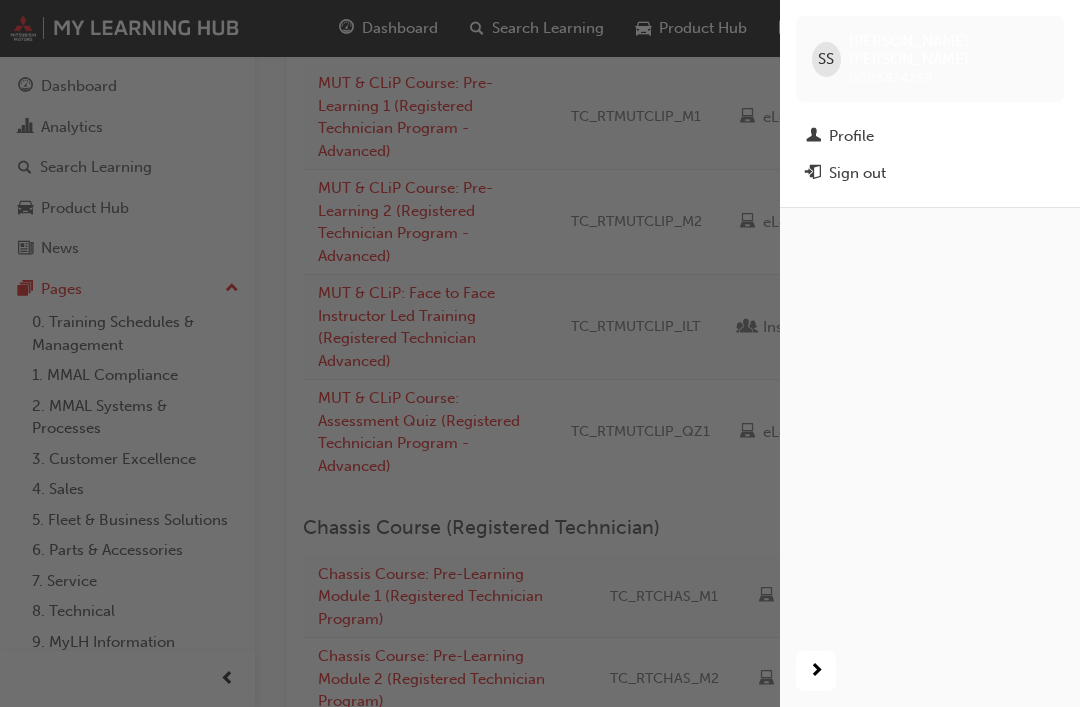 click on "Sign out" at bounding box center [857, 173] 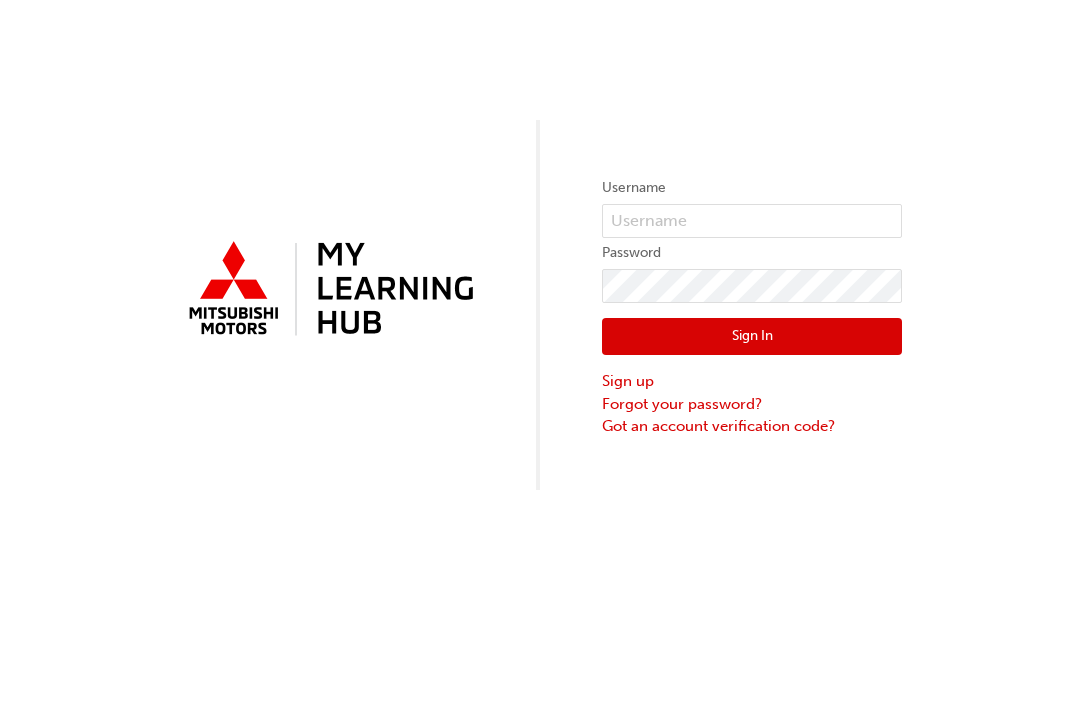 scroll, scrollTop: 0, scrollLeft: 0, axis: both 